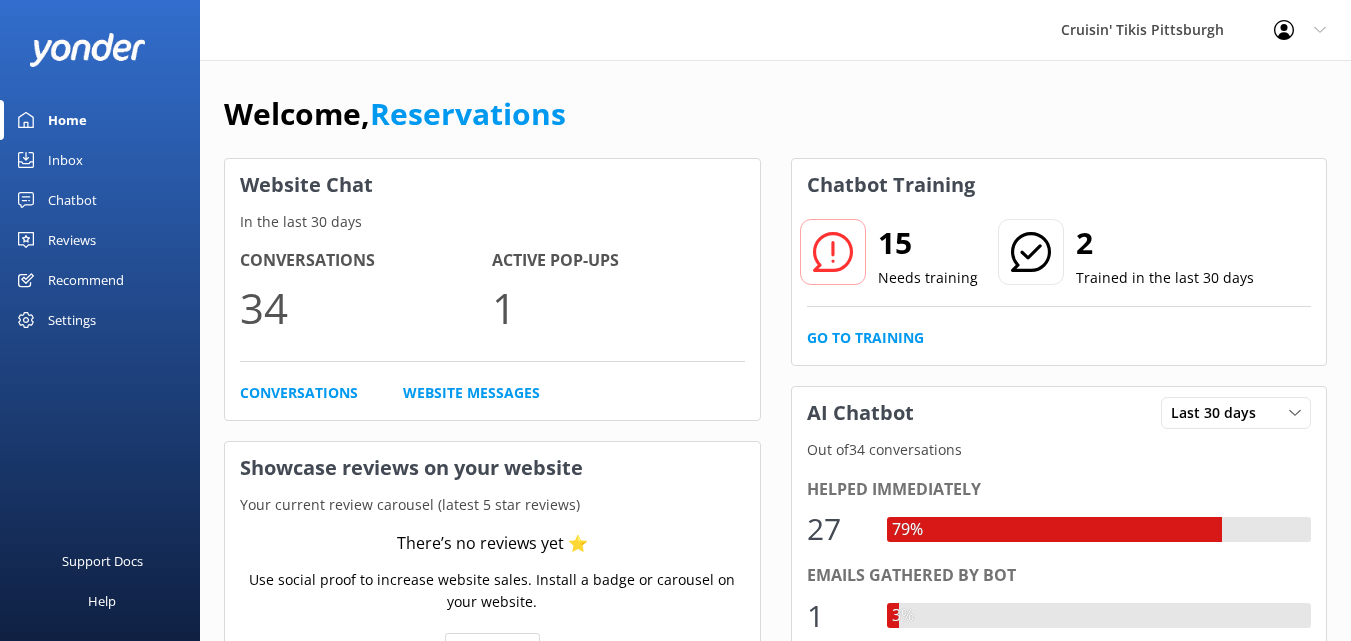 scroll, scrollTop: 0, scrollLeft: 0, axis: both 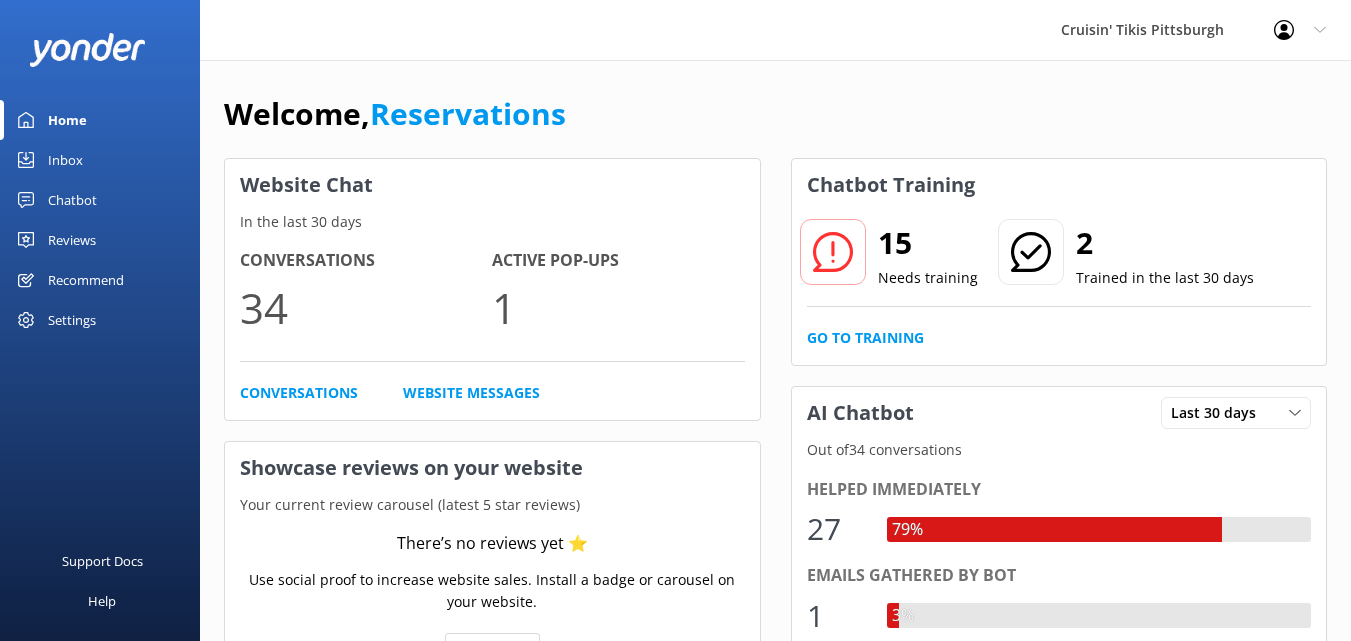 click on "Inbox" at bounding box center [65, 160] 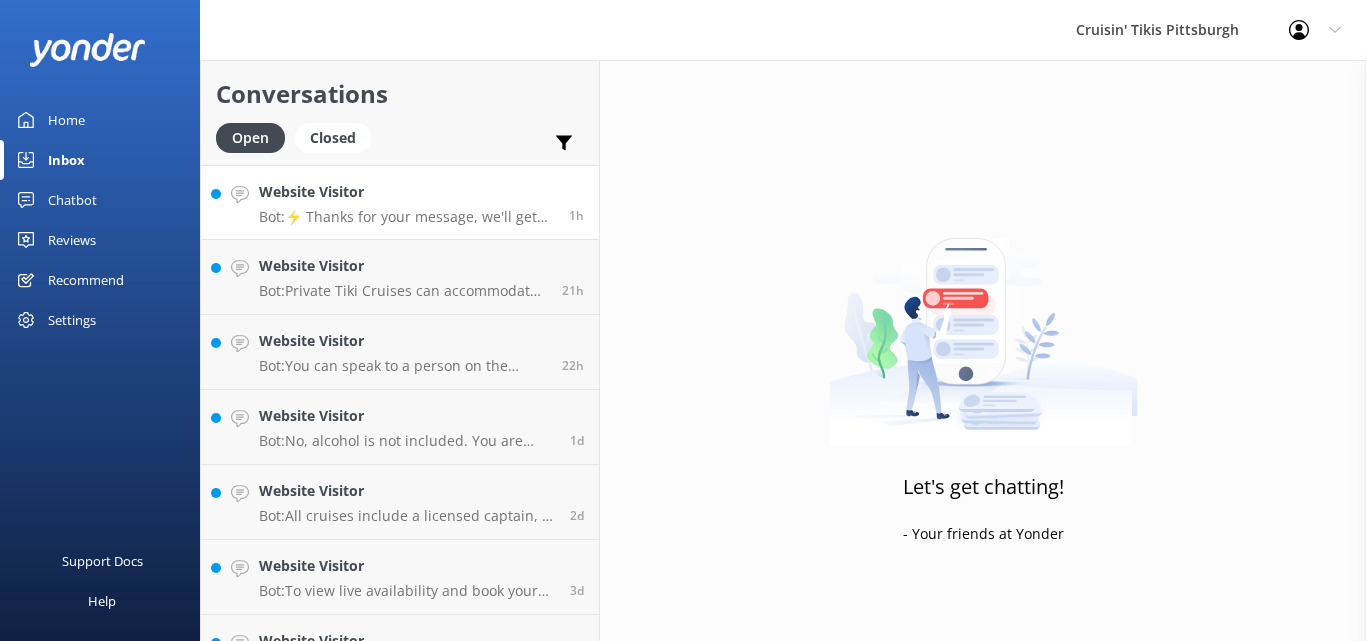 click on "Website Visitor Bot:  ⚡ Thanks for your message, we'll get back to you as soon as we can. You're also welcome to keep messaging and our automated FAQ bot might be able to help. Or you can contact us on the form below" at bounding box center [406, 202] 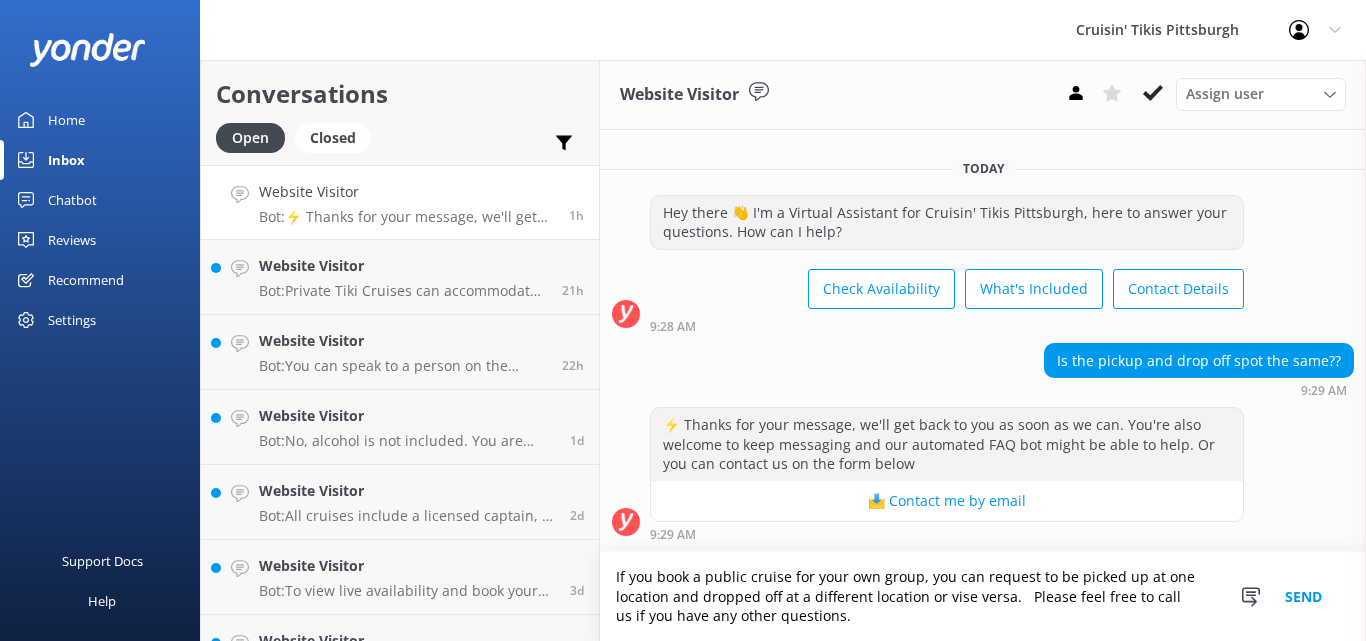 type on "If you book a public cruise for your own group, you can request to be picked up at one location and dropped off at a different location or vise versa.   Please feel free to call us if you have any other questions." 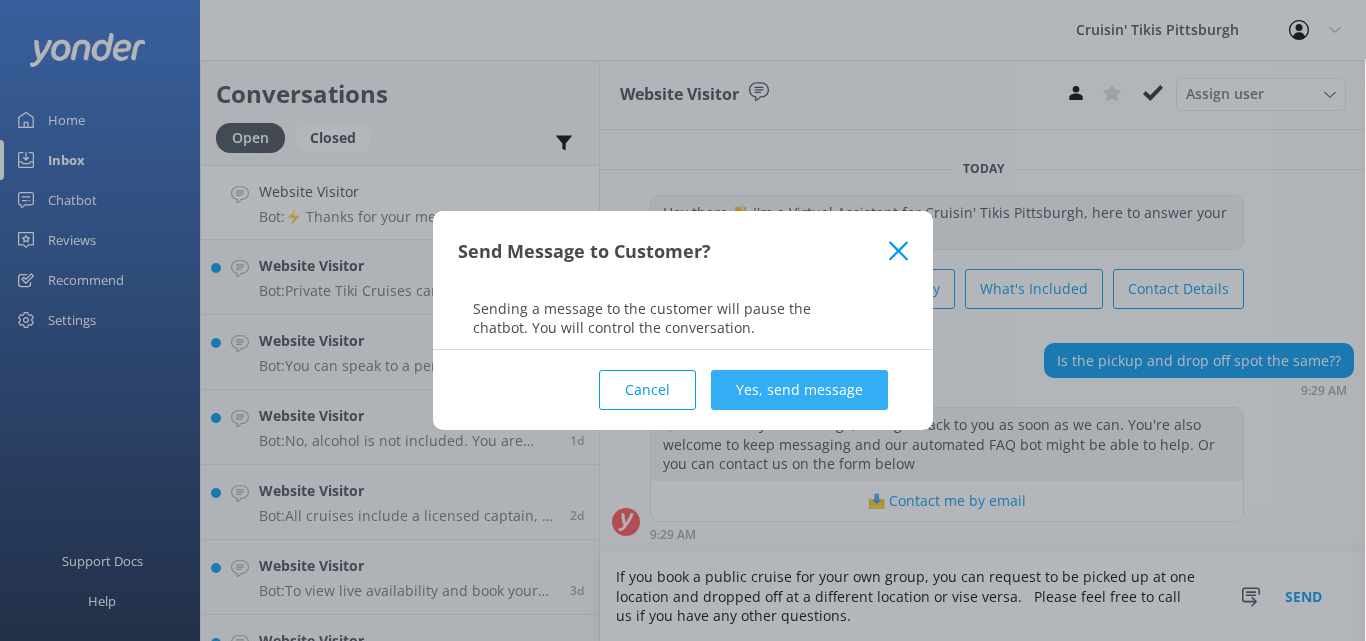 click on "Yes, send message" at bounding box center (799, 390) 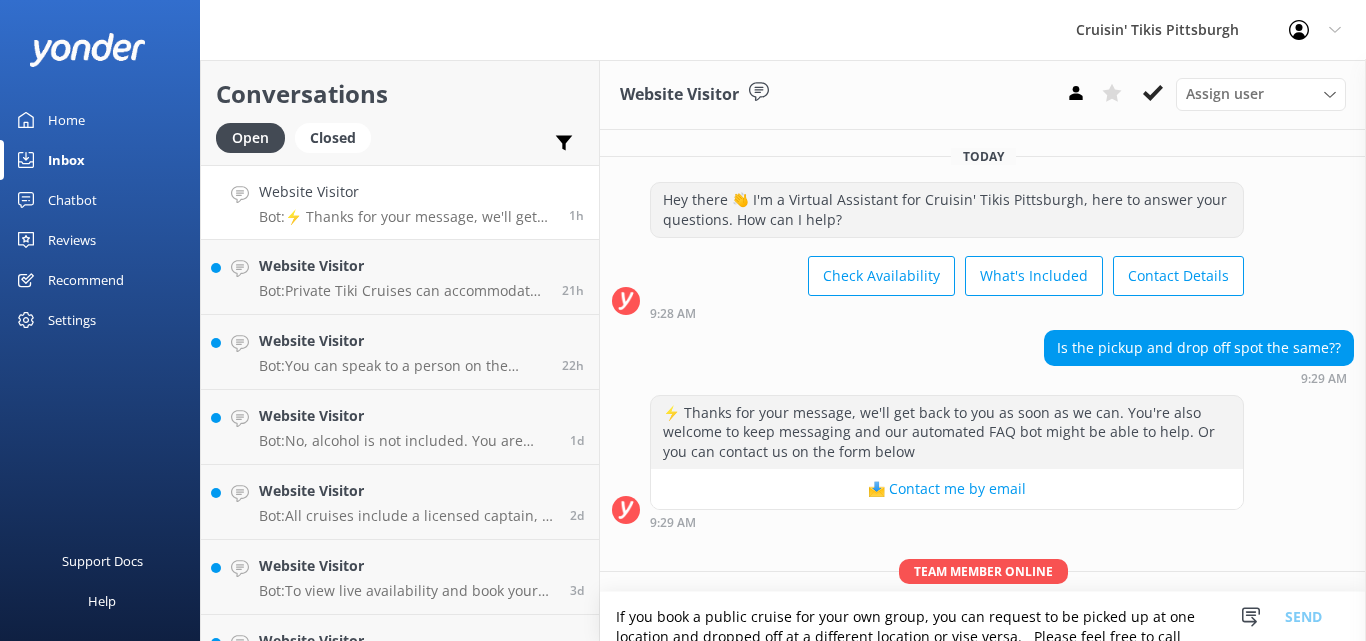 scroll, scrollTop: 117, scrollLeft: 0, axis: vertical 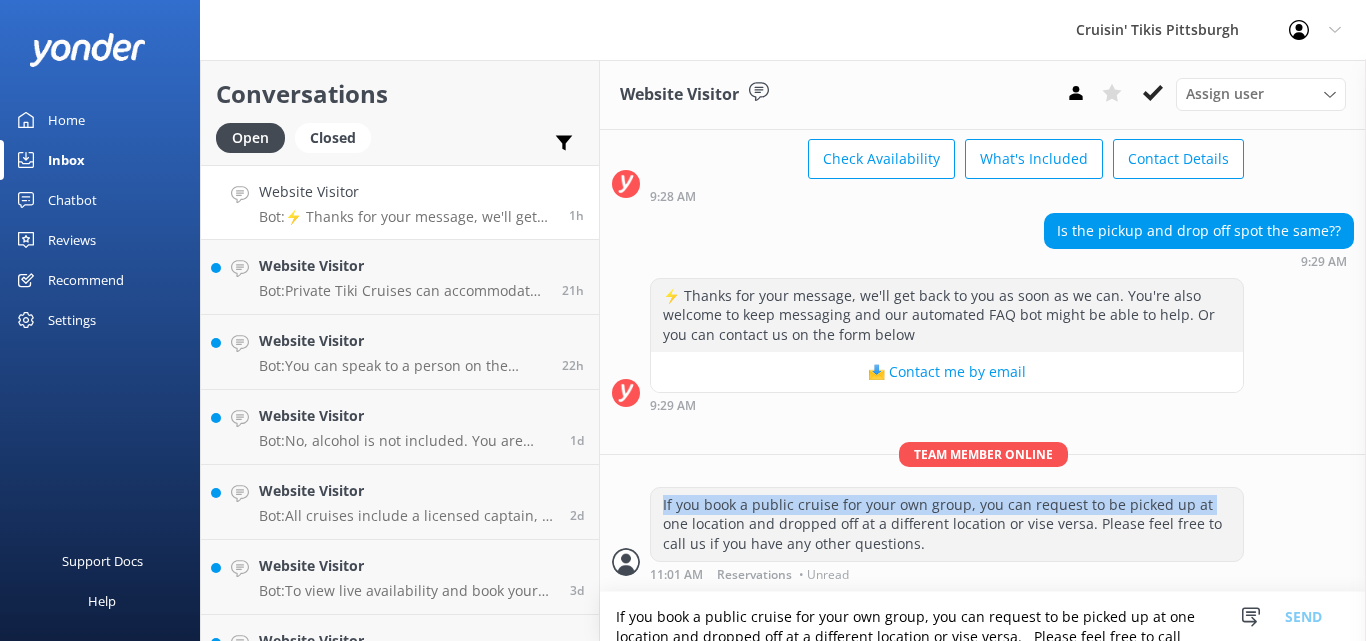 drag, startPoint x: 664, startPoint y: 500, endPoint x: 665, endPoint y: 519, distance: 19.026299 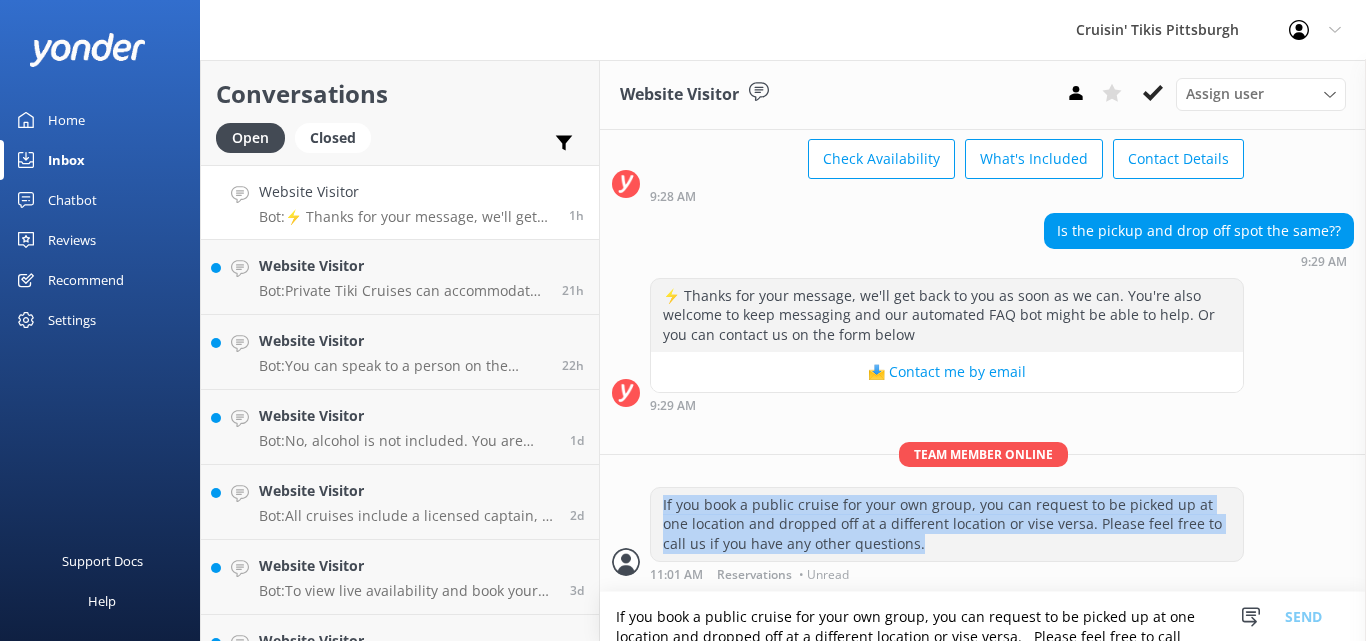 drag, startPoint x: 664, startPoint y: 499, endPoint x: 919, endPoint y: 537, distance: 257.81583 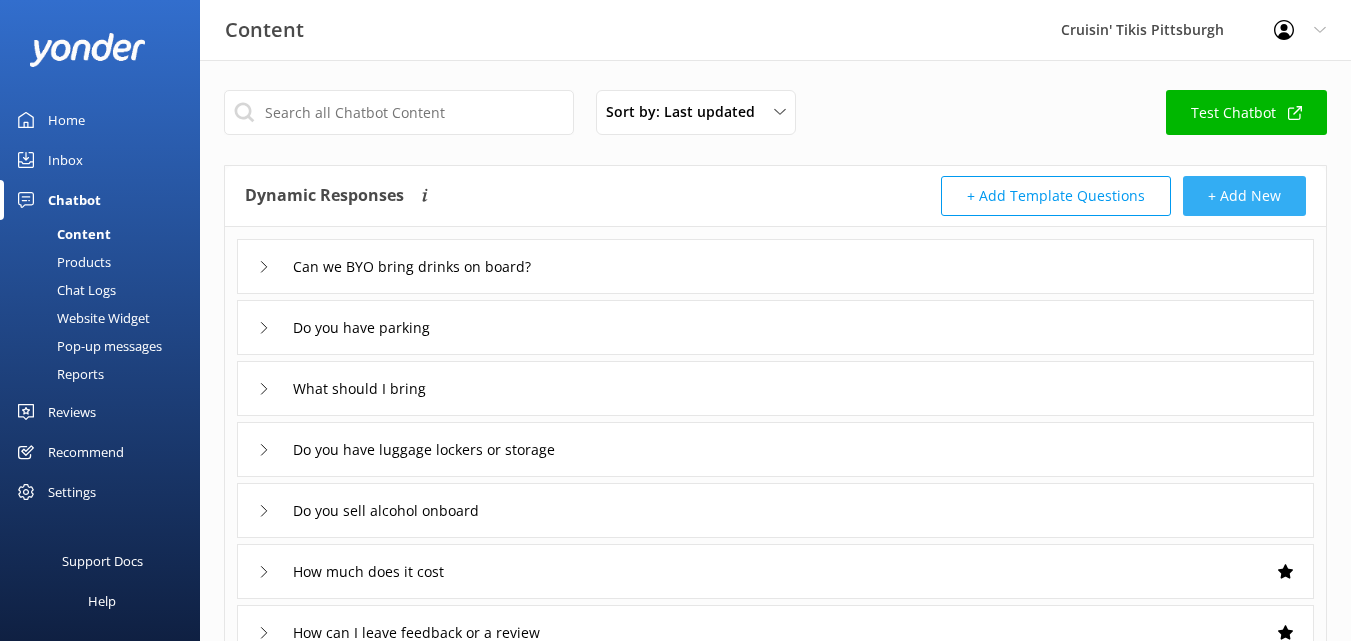 click on "+ Add New" at bounding box center [1244, 196] 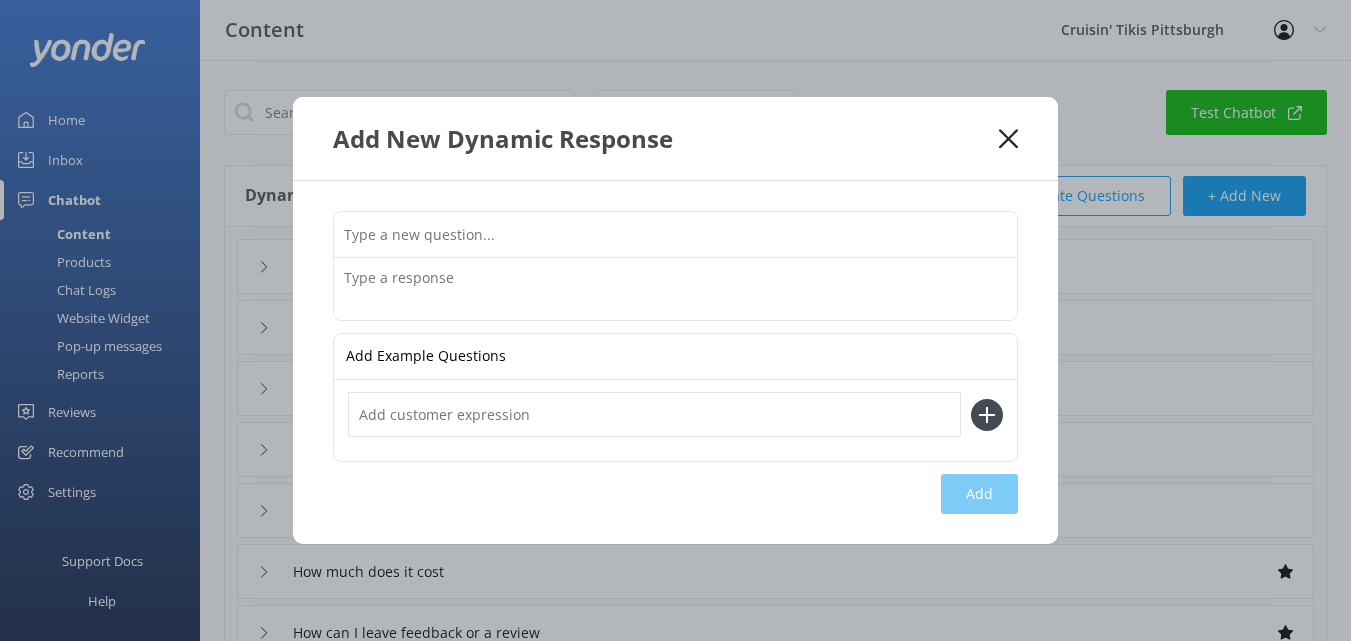 click at bounding box center [675, 234] 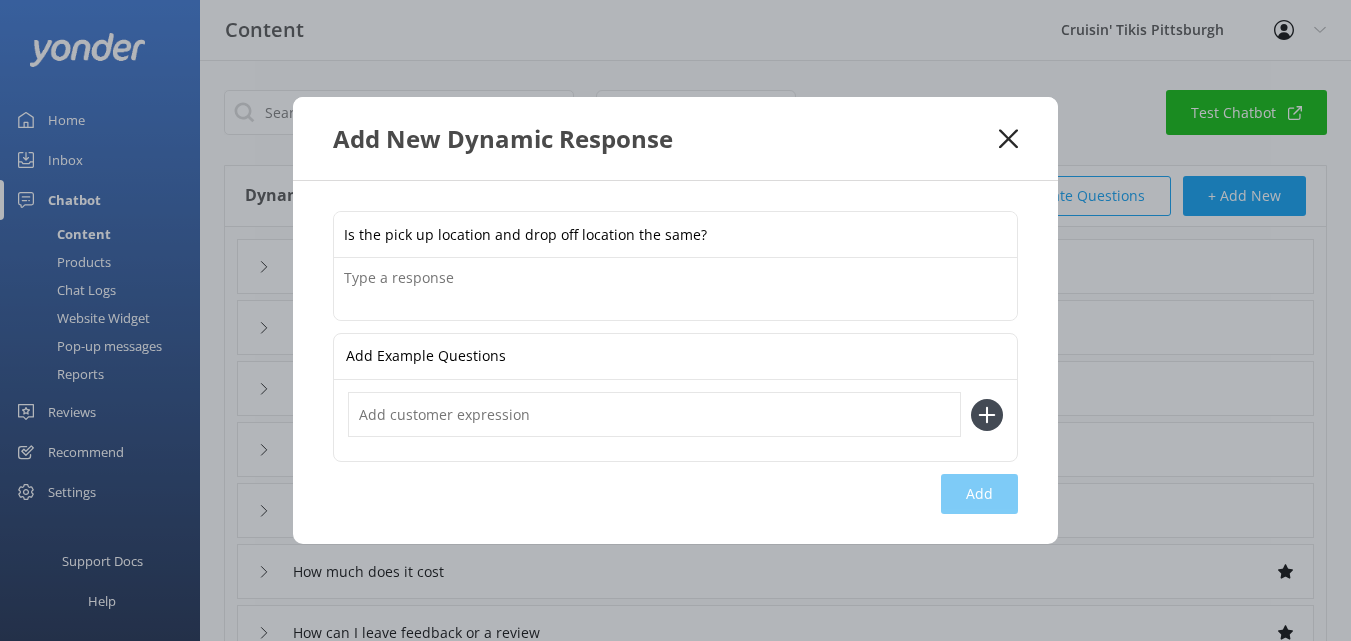 type on "Is the pick up location and drop off location the same?" 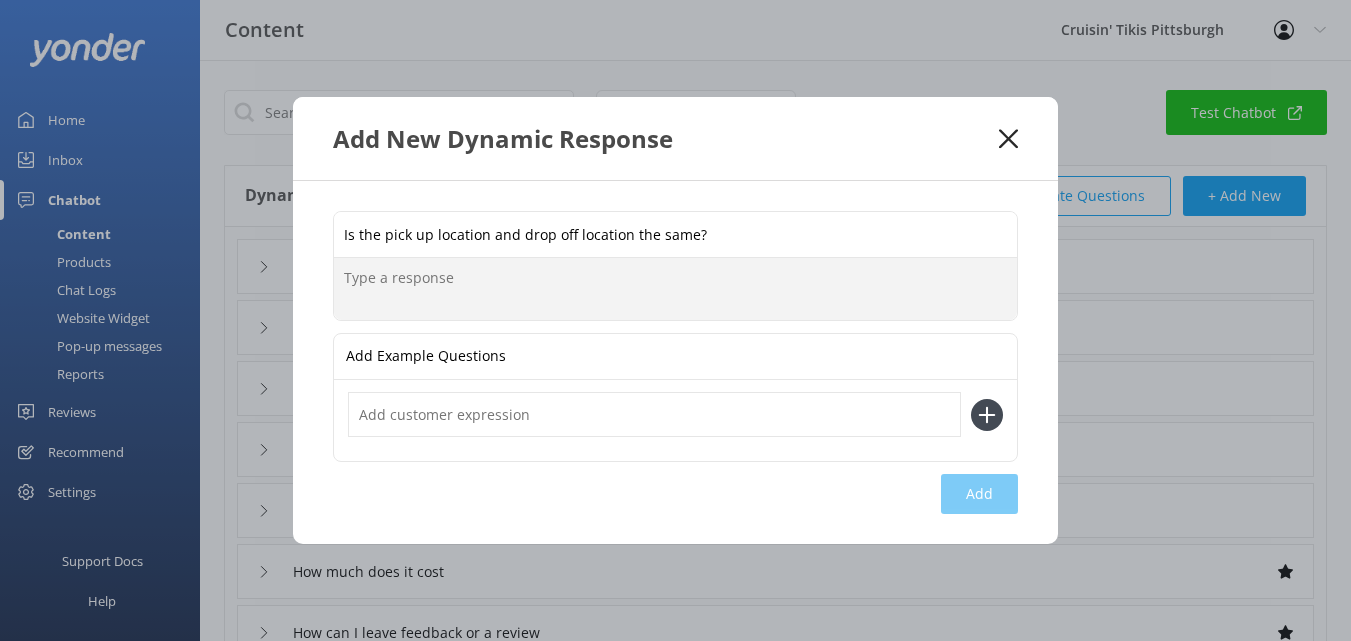 paste on "If you book a public cruise for your own group, you can request to be picked up at one location and dropped off at a different location or vise versa. Please feel free to call us if you have any other questions." 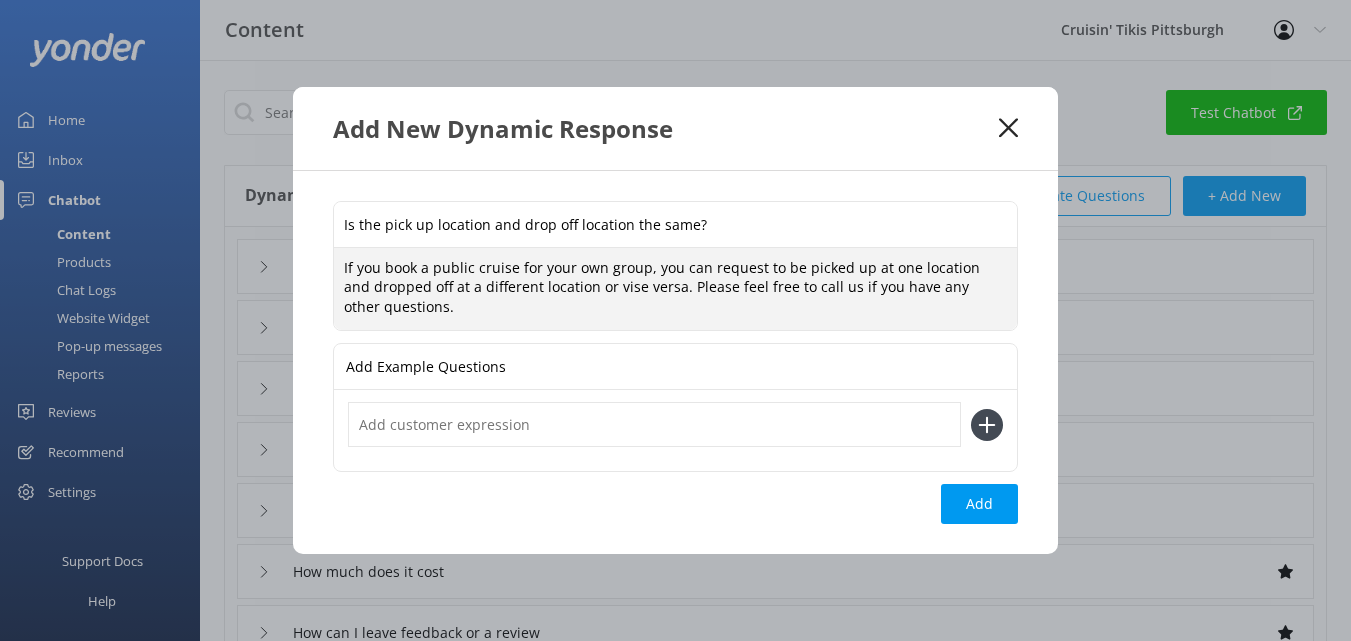 click on "If you book a public cruise for your own group, you can request to be picked up at one location and dropped off at a different location or vise versa. Please feel free to call us if you have any other questions." at bounding box center (675, 289) 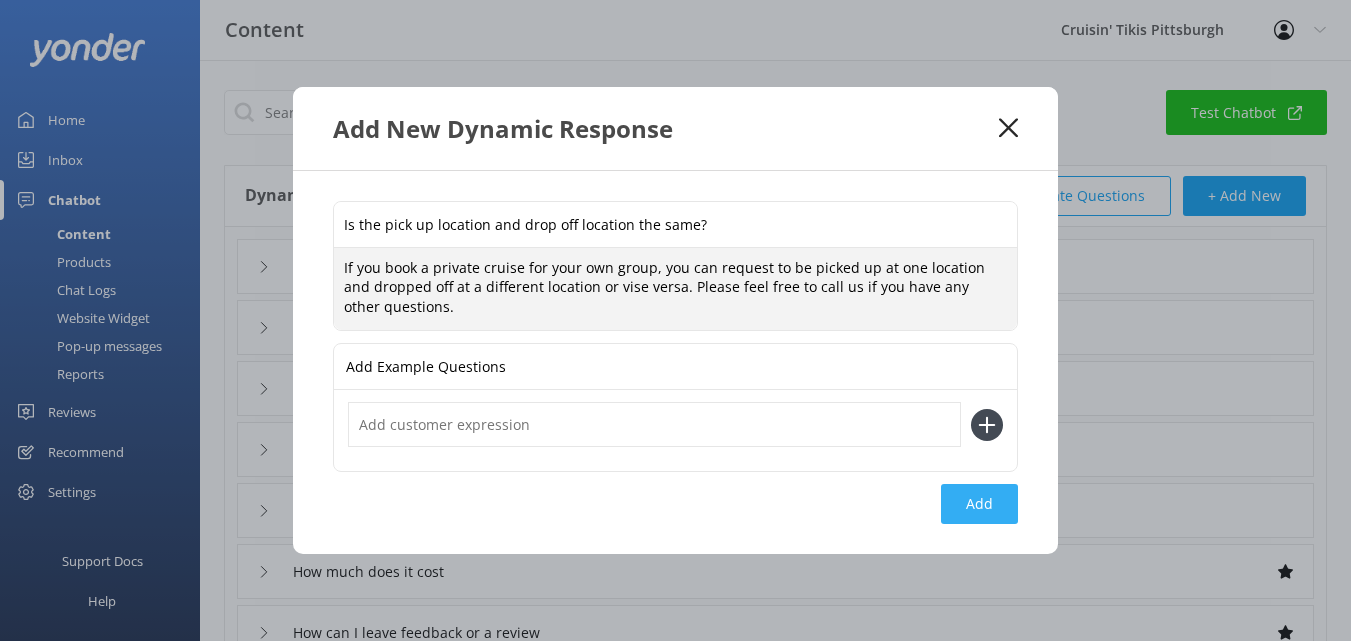 type on "If you book a private cruise for your own group, you can request to be picked up at one location and dropped off at a different location or vise versa. Please feel free to call us if you have any other questions." 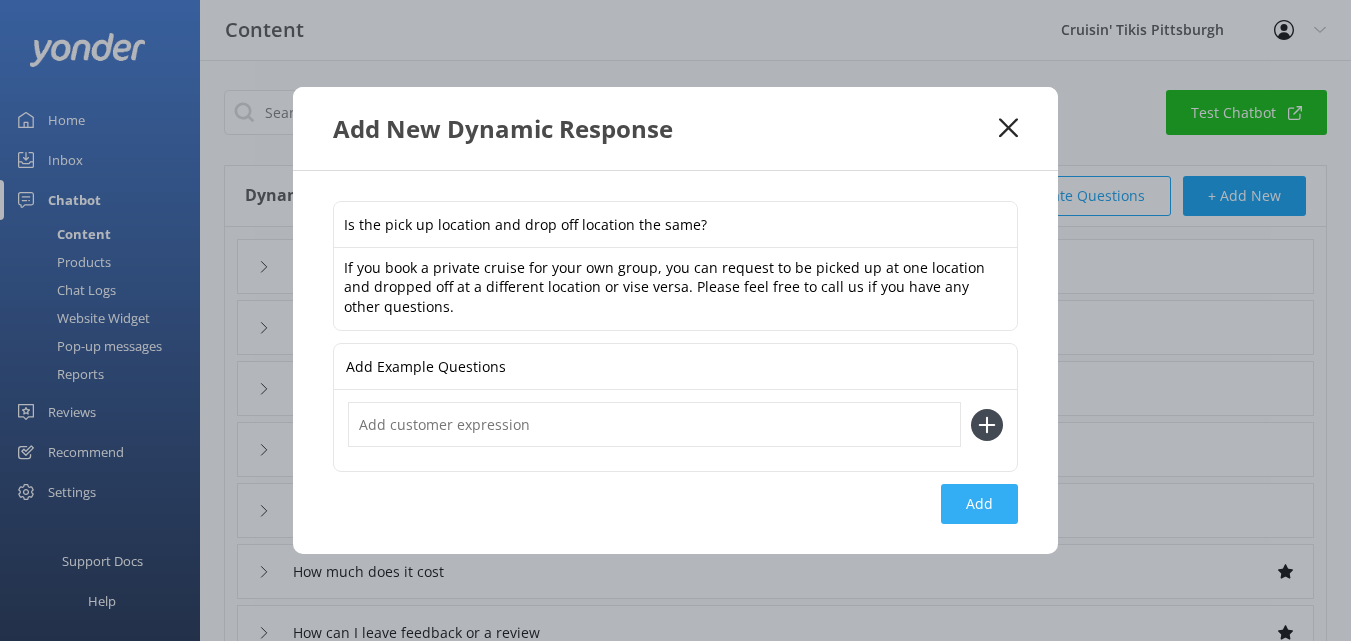 click on "Add" at bounding box center (979, 504) 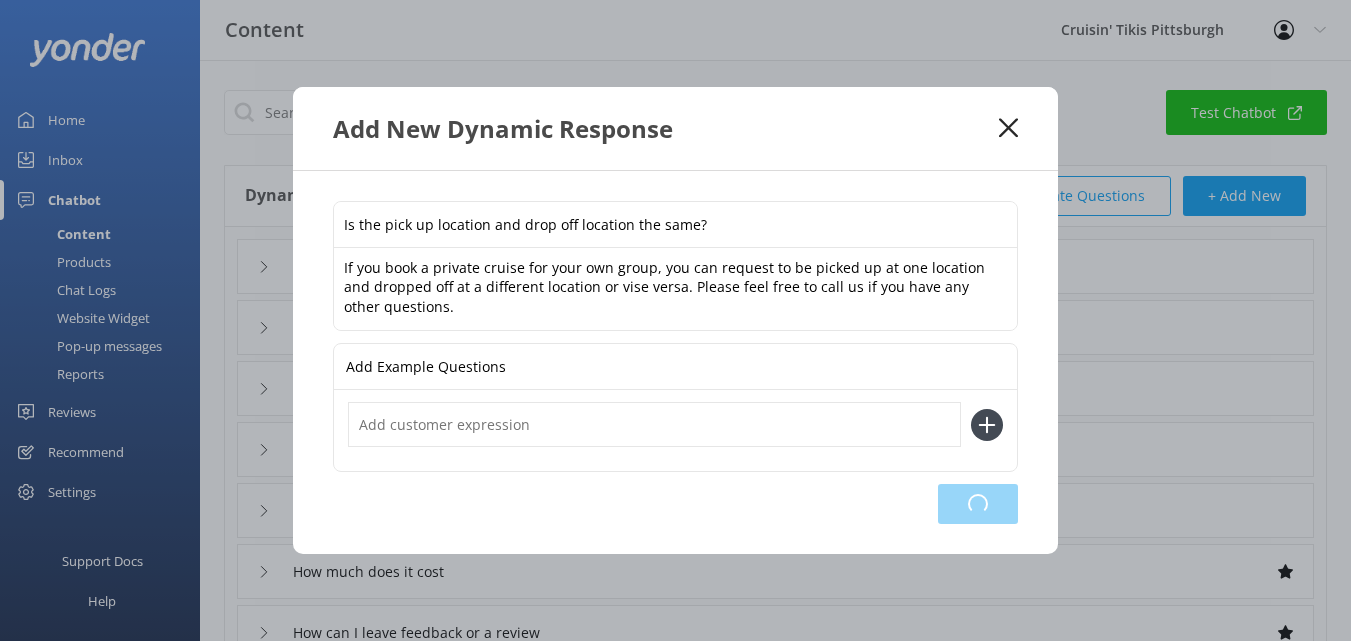 type on "Is the pick up location and drop off location the same?" 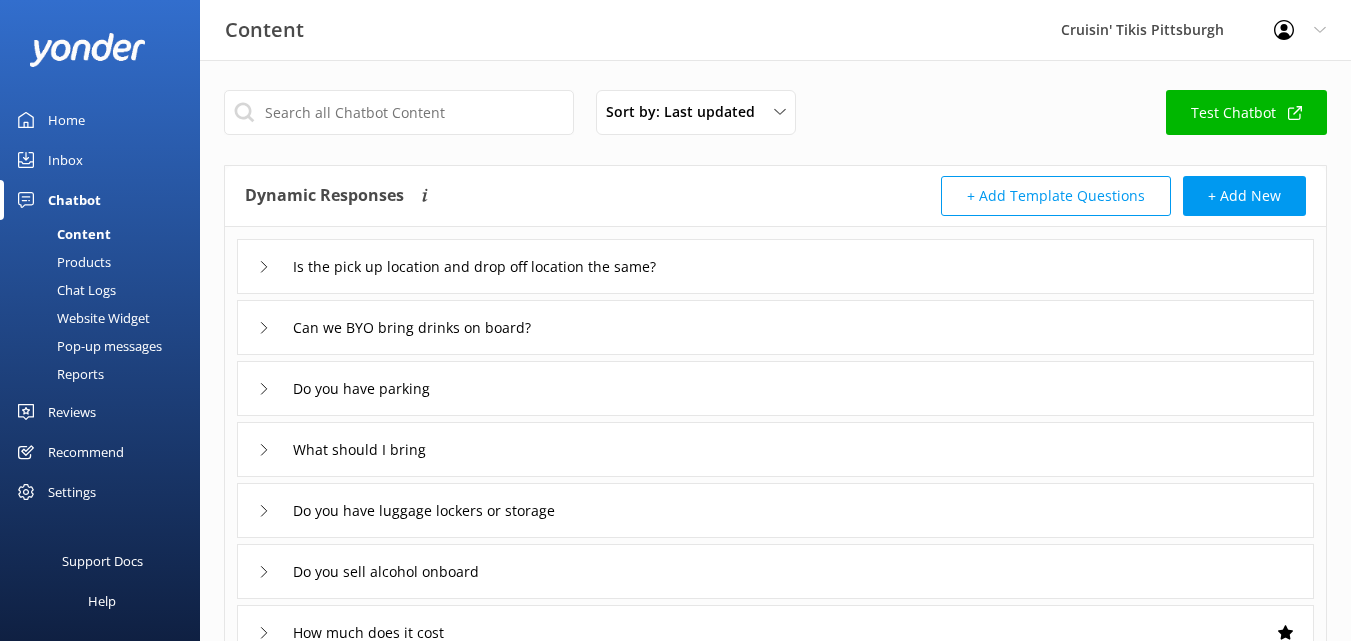 click on "Inbox" at bounding box center (65, 160) 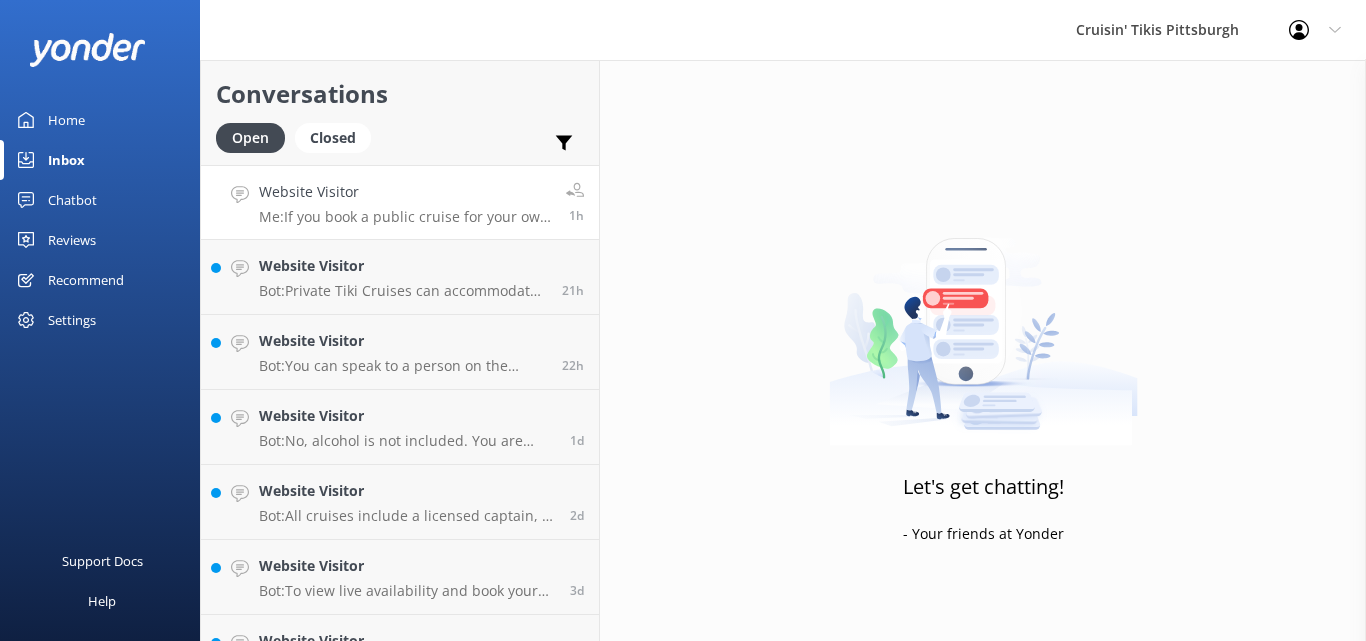 click on "Website Visitor" at bounding box center (405, 192) 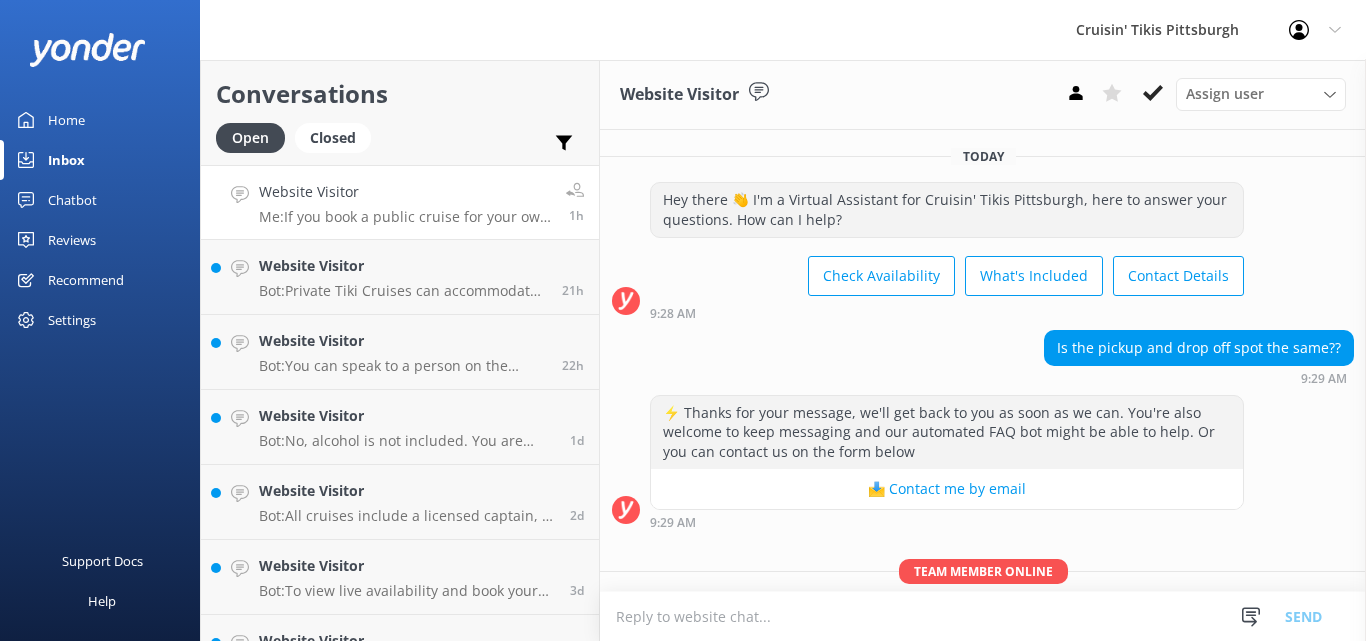 scroll, scrollTop: 117, scrollLeft: 0, axis: vertical 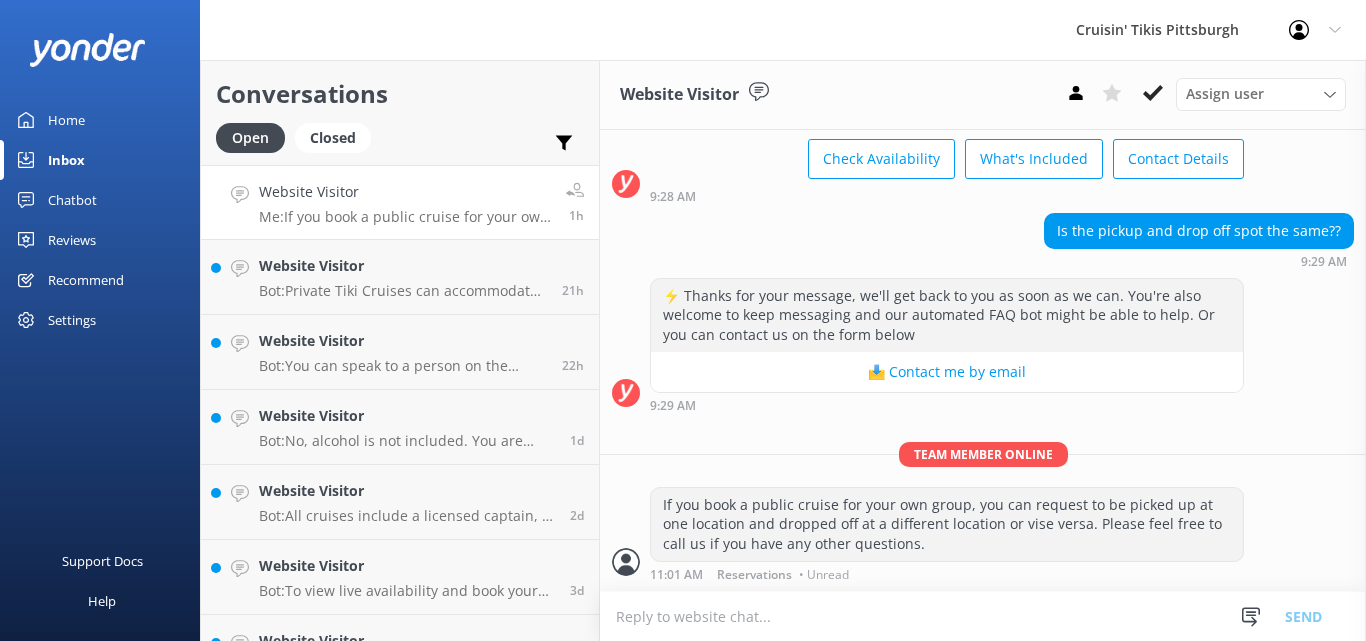 type on ":" 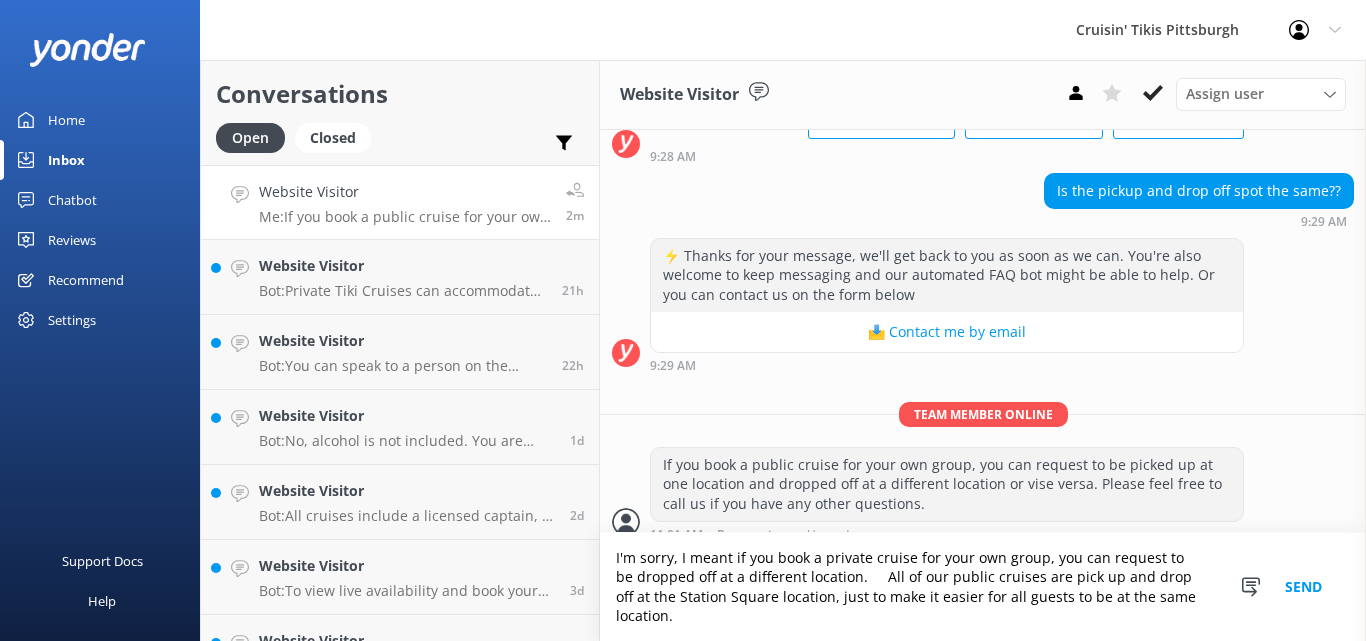 scroll, scrollTop: 176, scrollLeft: 0, axis: vertical 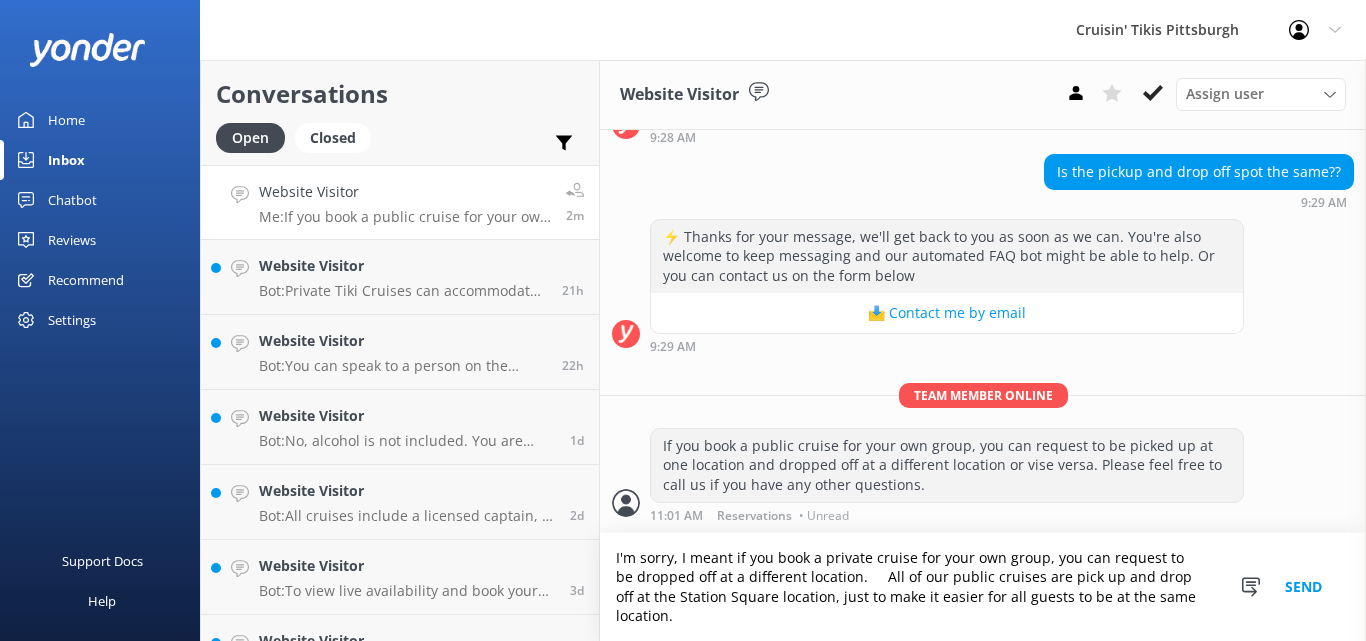click on "I'm sorry, I meant if you book a private cruise for your own group, you can request to be dropped off at a different location.     All of our public cruises are pick up and drop off at the Station Square location, just to make it easier for all guests to be at the same location." at bounding box center [983, 587] 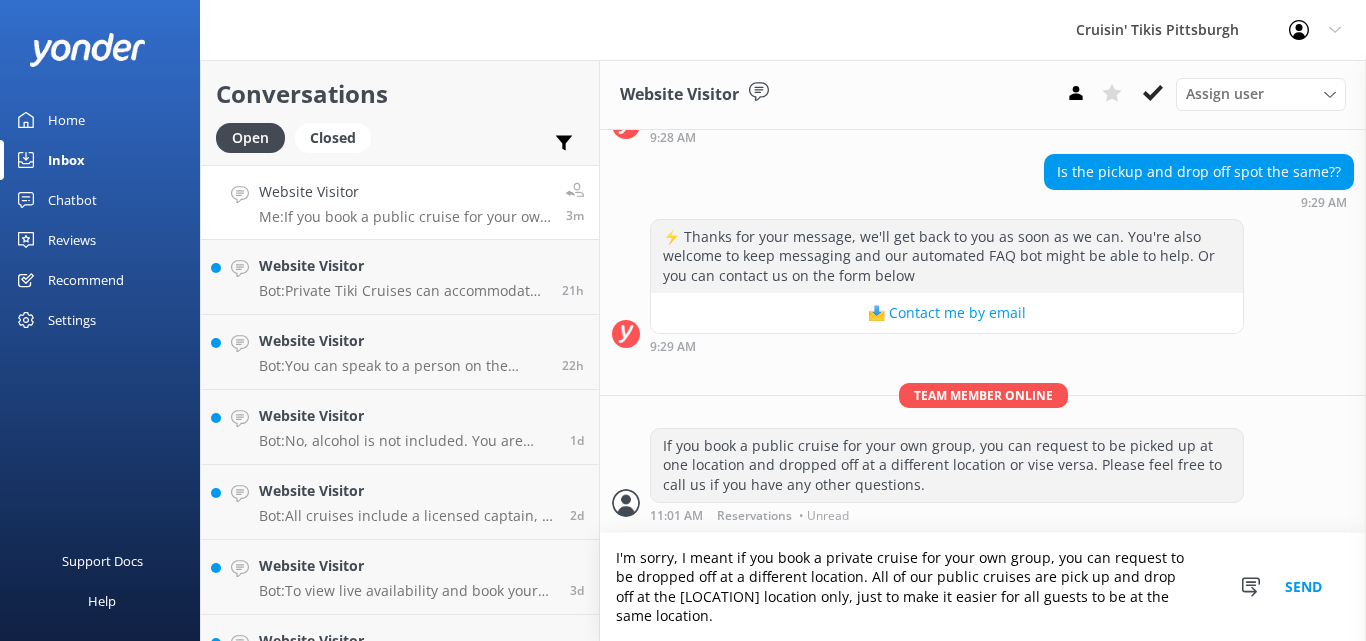click on "I'm sorry, I meant if you book a private cruise for your own group, you can request to be dropped off at a different location. All of our public cruises are pick up and drop off at the [LOCATION] location only, just to make it easier for all guests to be at the same location." at bounding box center [983, 587] 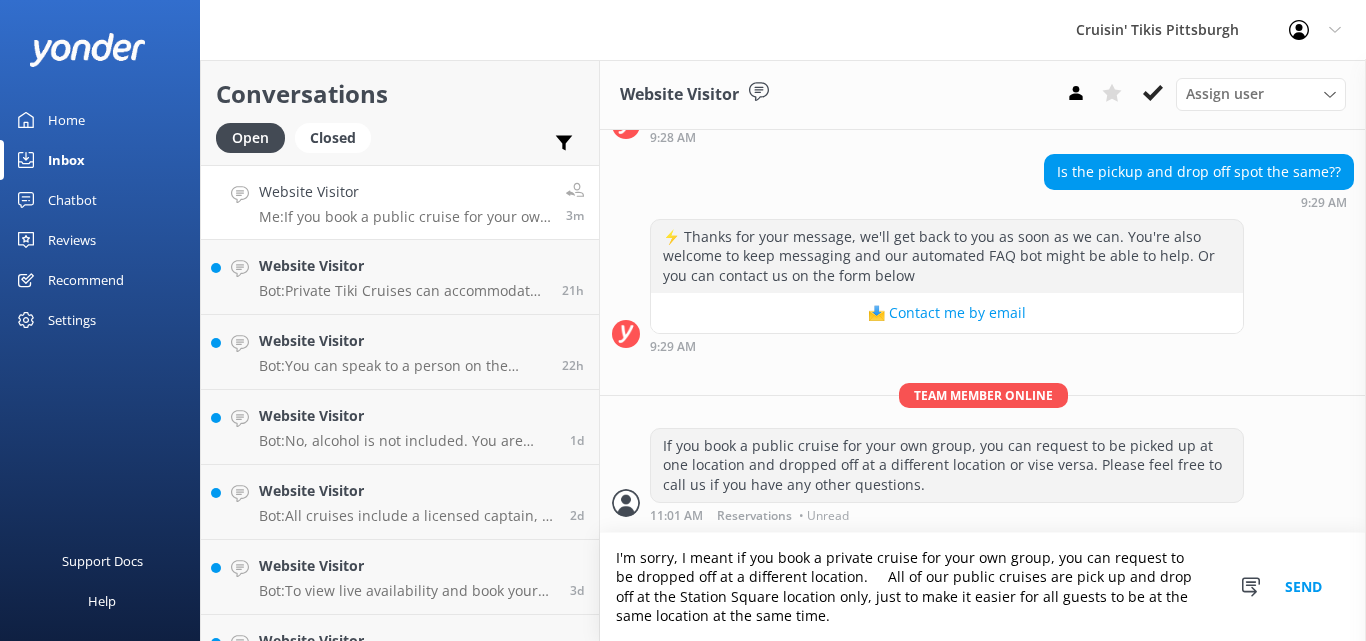 type on "I'm sorry, I meant if you book a private cruise for your own group, you can request to be dropped off at a different location.     All of our public cruises are pick up and drop off at the Station Square location only, just to make it easier for all guests to be at the same location at the same time." 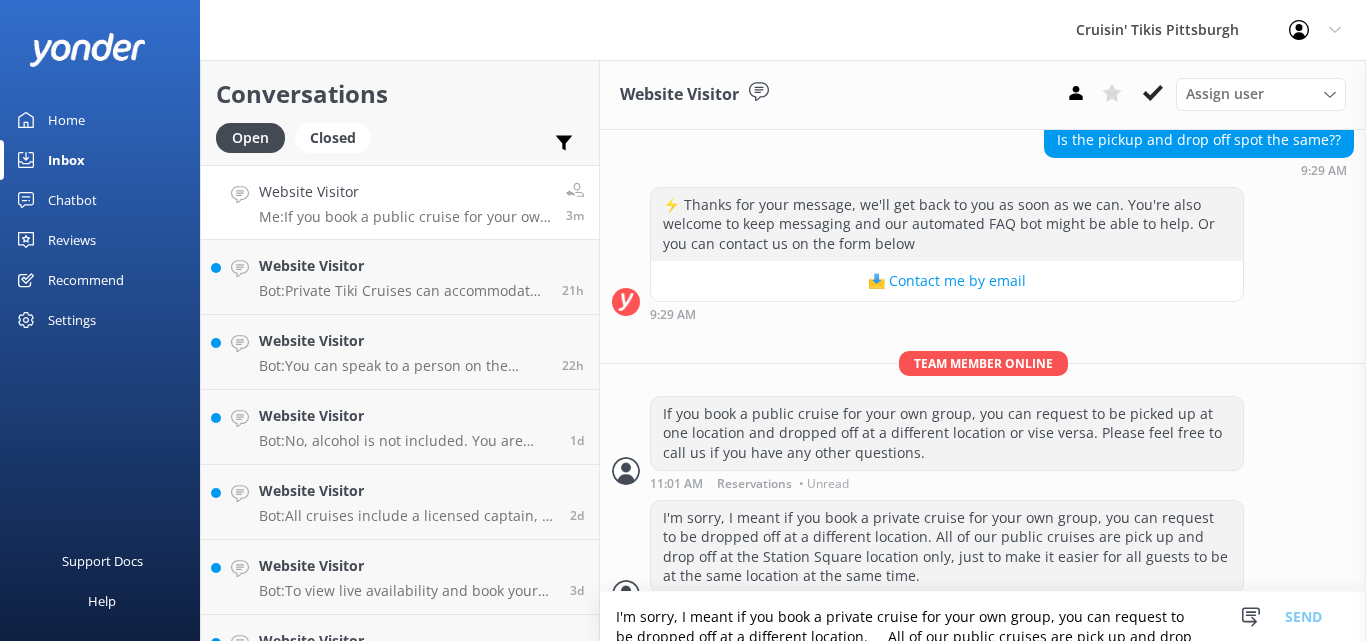 scroll, scrollTop: 240, scrollLeft: 0, axis: vertical 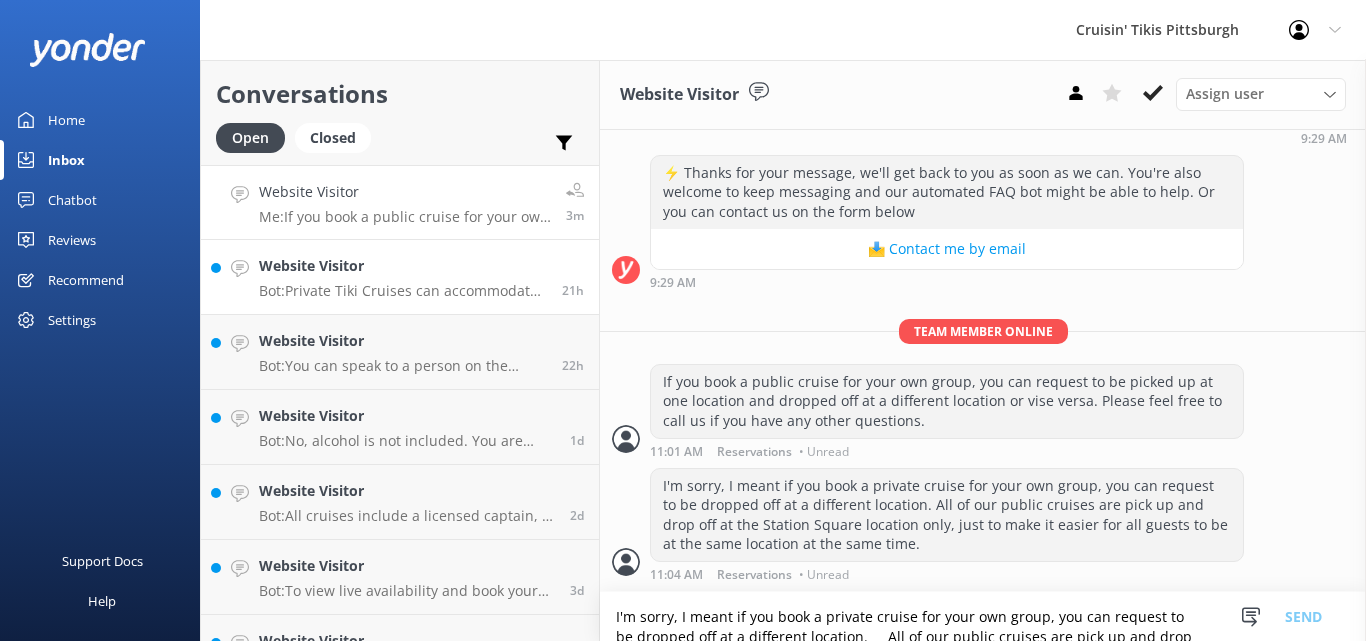click on "Bot:  Private Tiki Cruises can accommodate up to 6 people per boat. For more details and to book, visit https://fareharbor.com/embeds/book/cruisintikispittsburgh/items/86391/?full-items=yes." at bounding box center (403, 291) 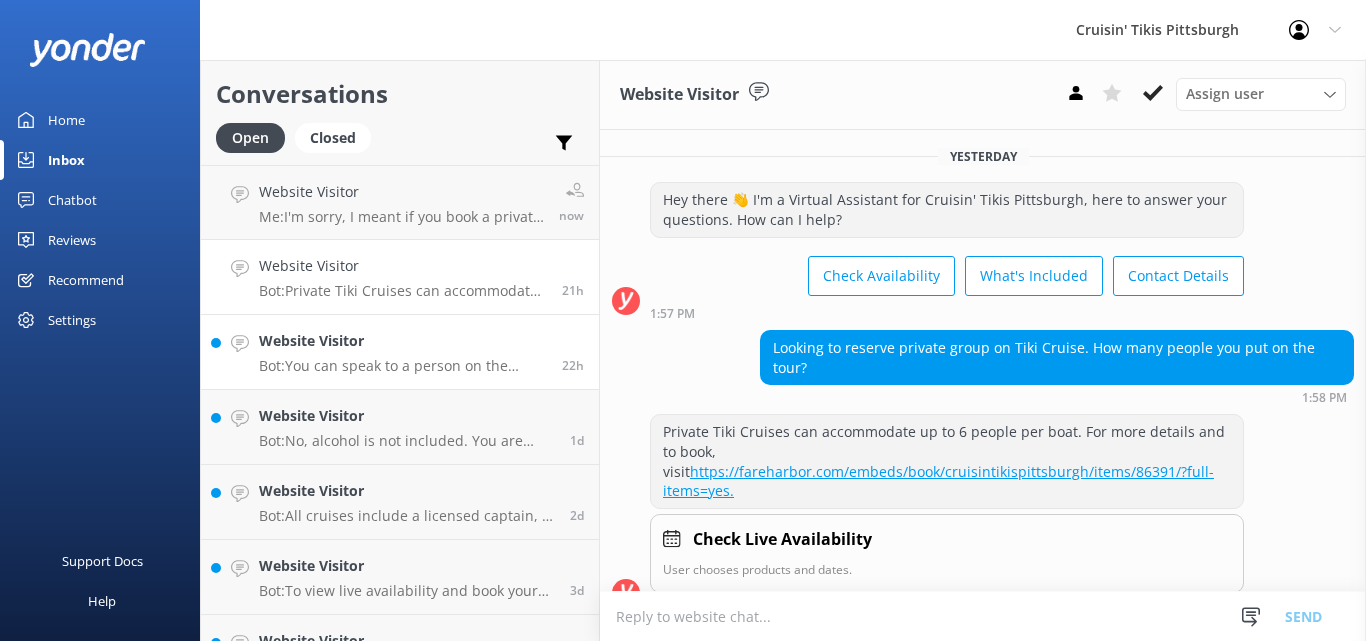 click on "Website Visitor" at bounding box center (403, 341) 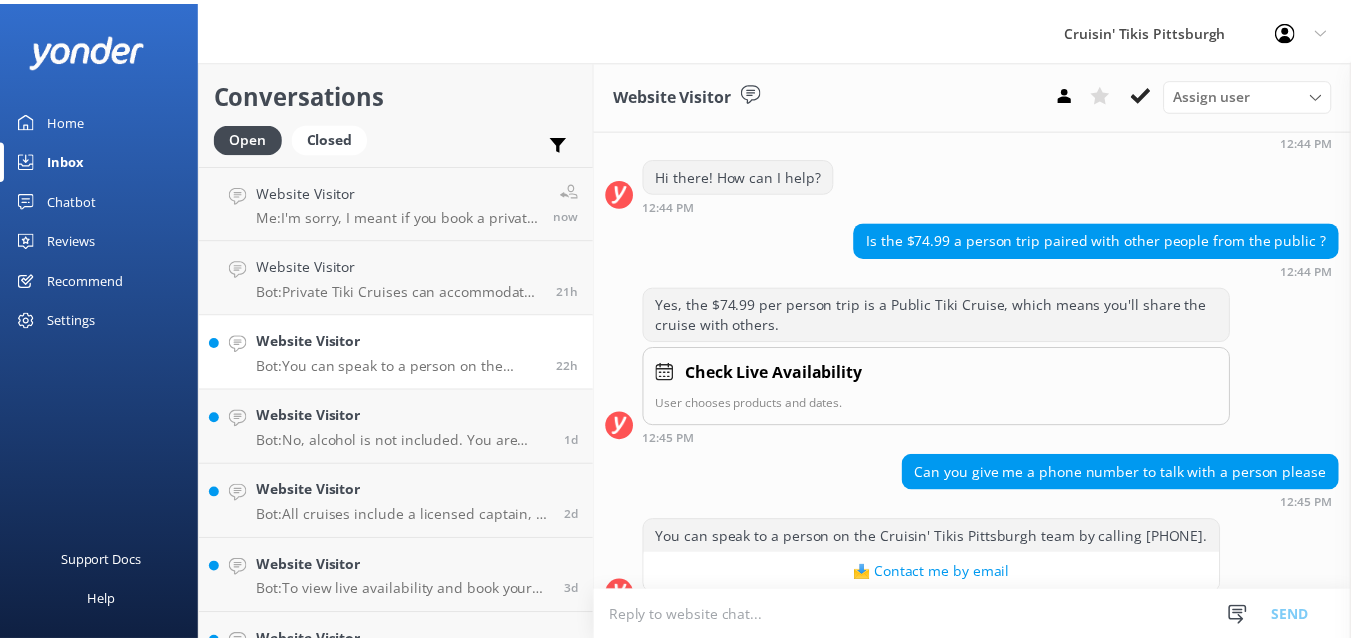 scroll, scrollTop: 290, scrollLeft: 0, axis: vertical 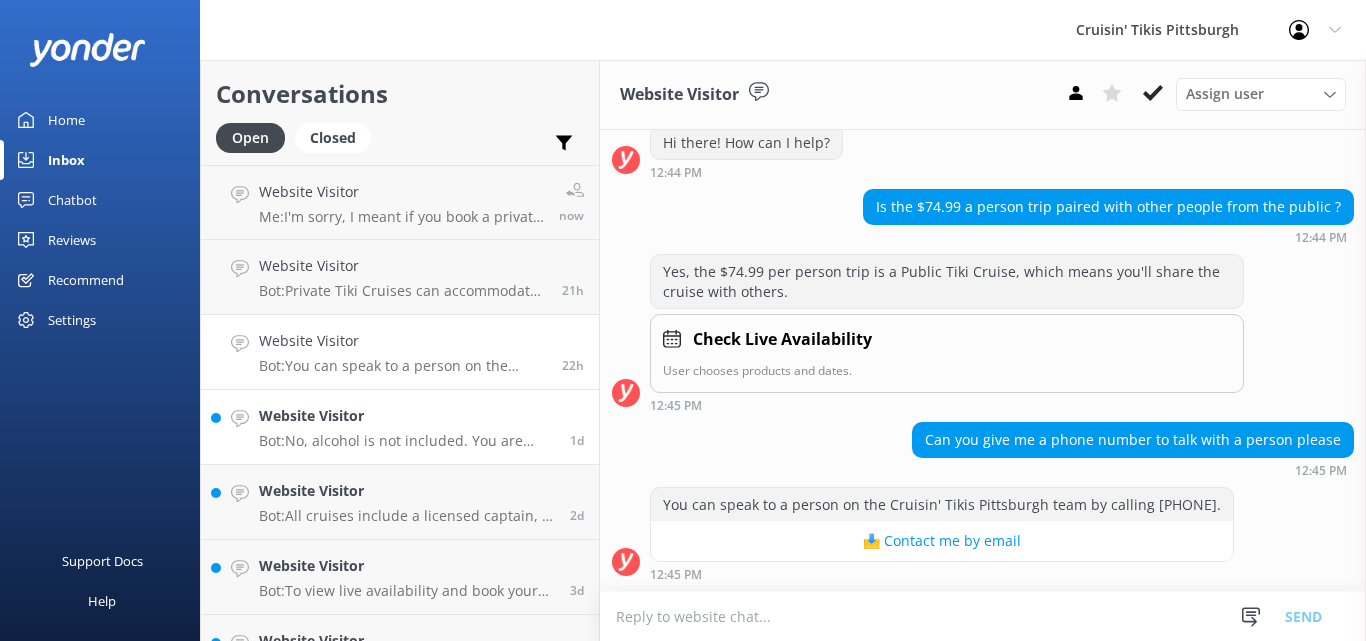click on "Website Visitor" at bounding box center [407, 416] 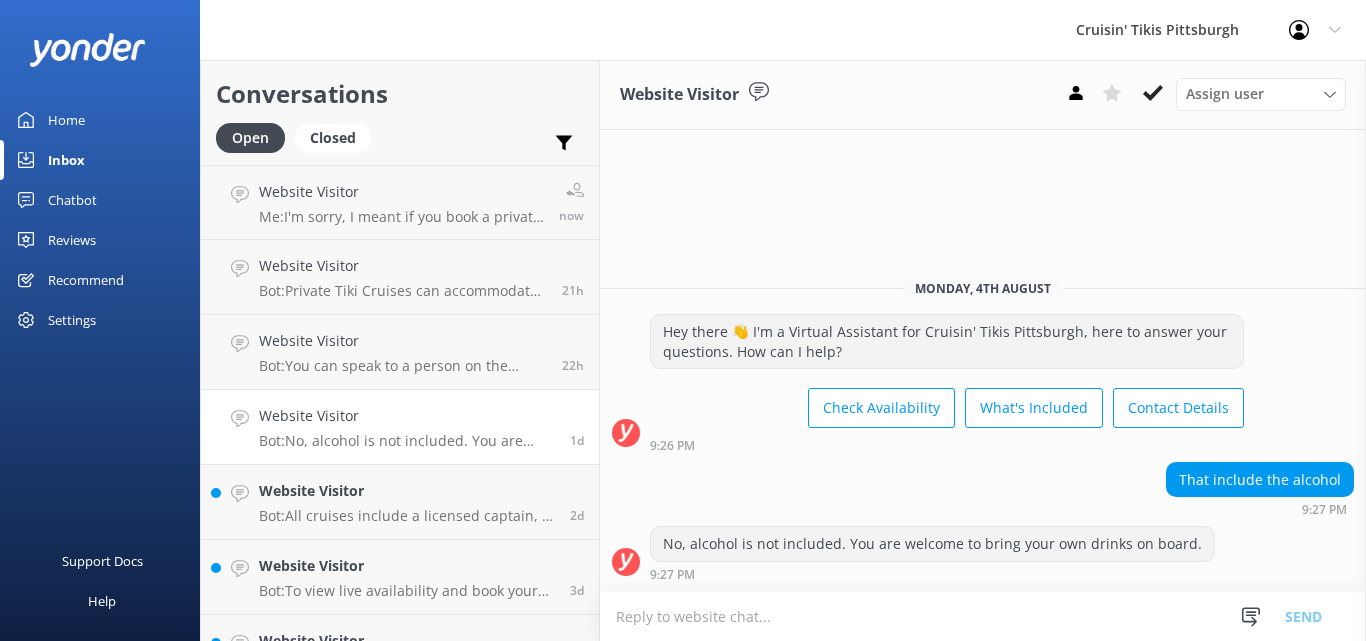 click on "Chatbot" at bounding box center (72, 200) 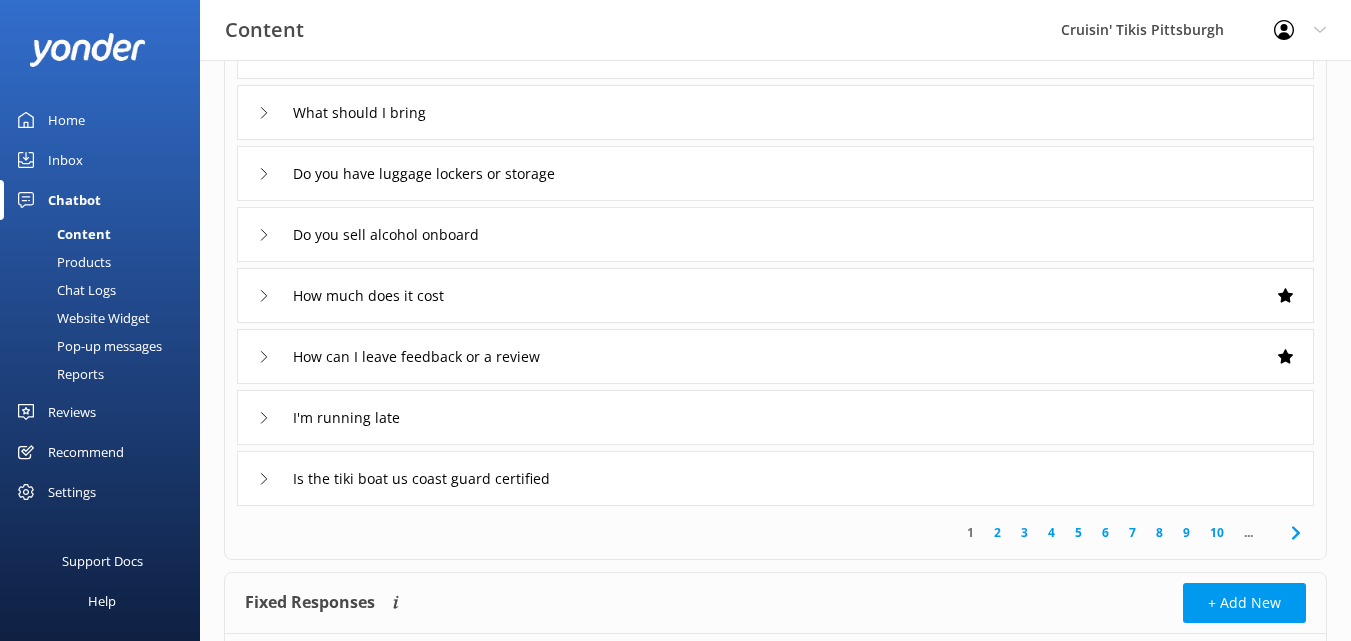 scroll, scrollTop: 346, scrollLeft: 0, axis: vertical 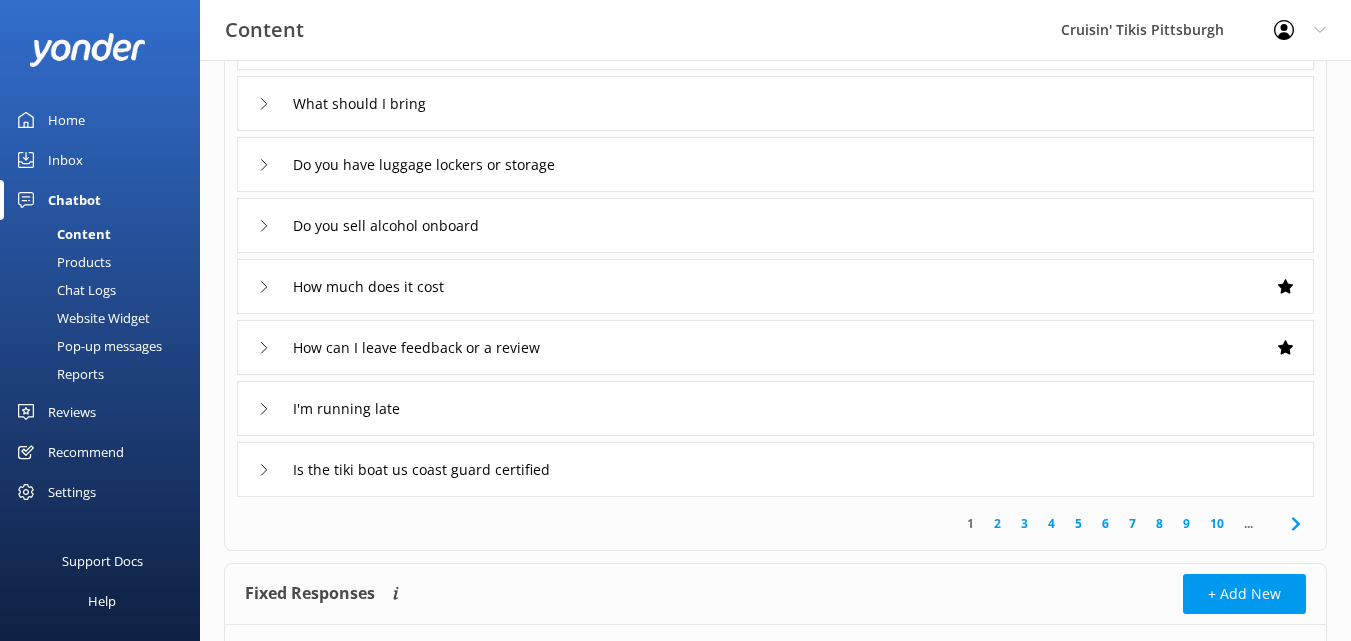 click on "2" at bounding box center (997, 523) 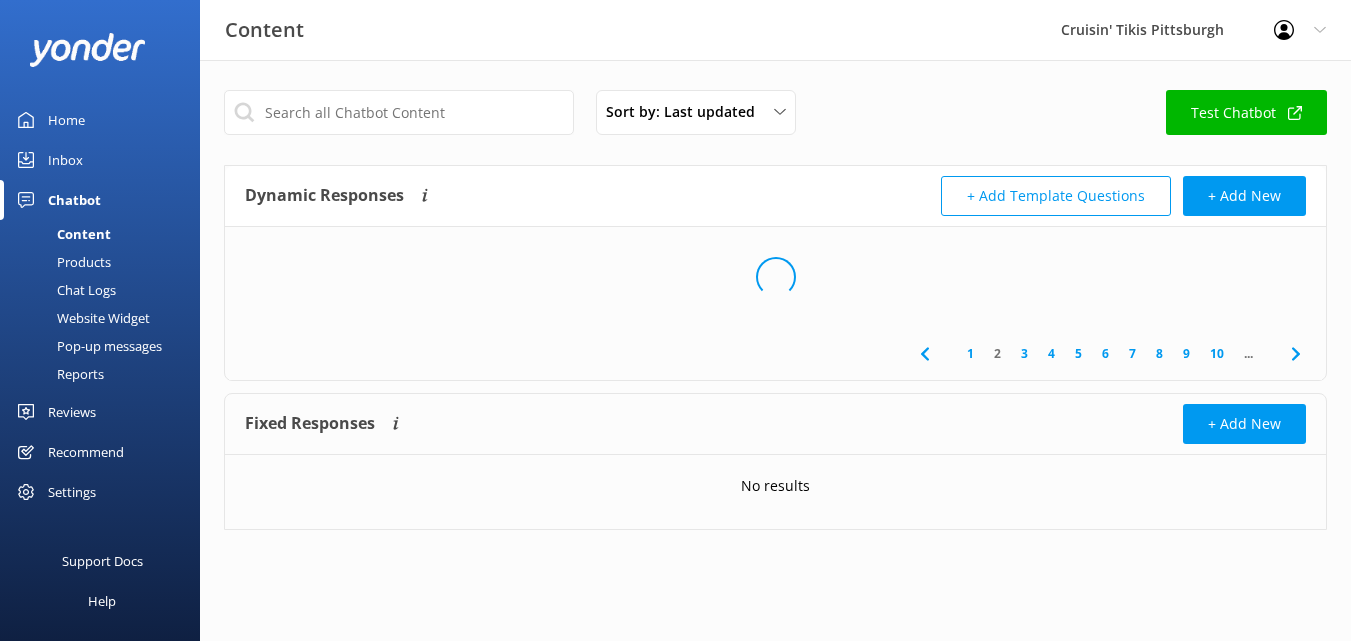 scroll, scrollTop: 0, scrollLeft: 0, axis: both 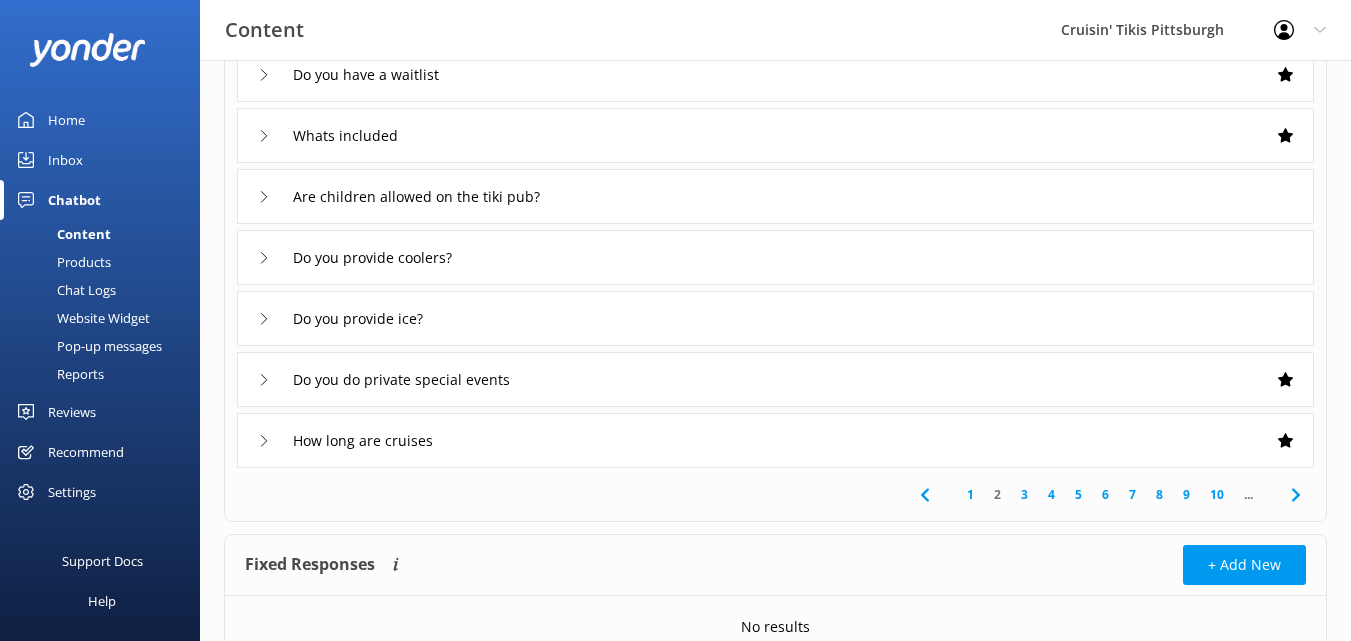 click on "3" at bounding box center [1024, 494] 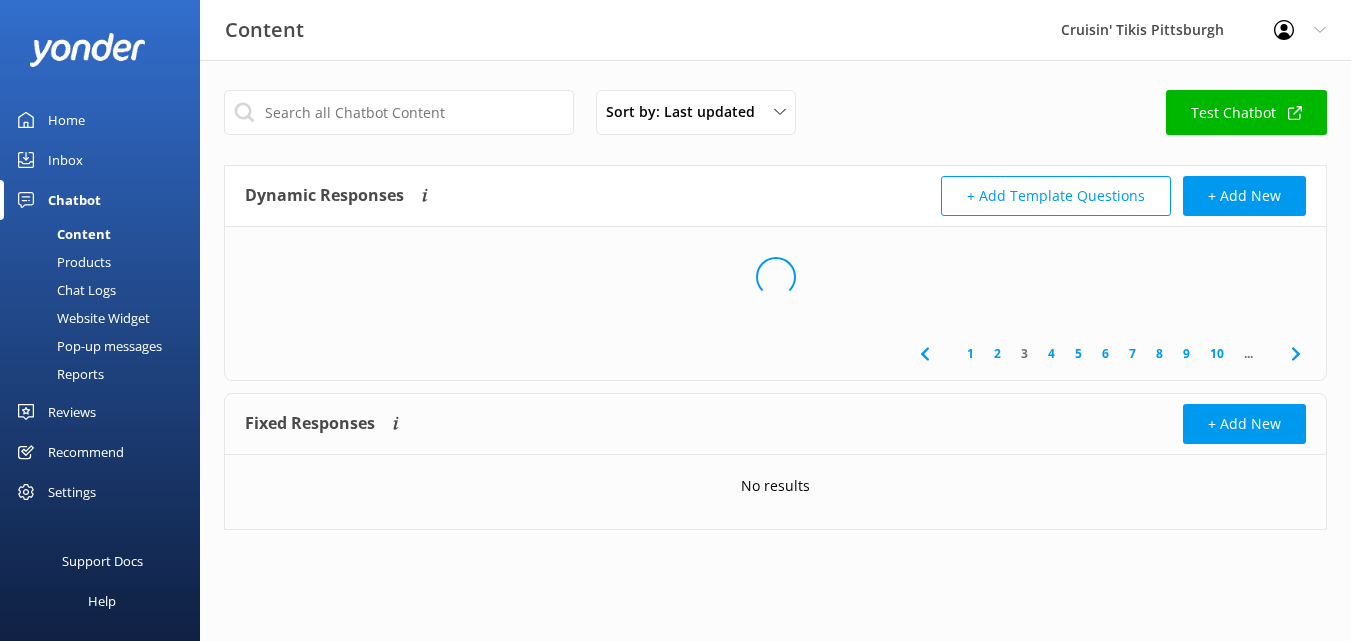 scroll, scrollTop: 0, scrollLeft: 0, axis: both 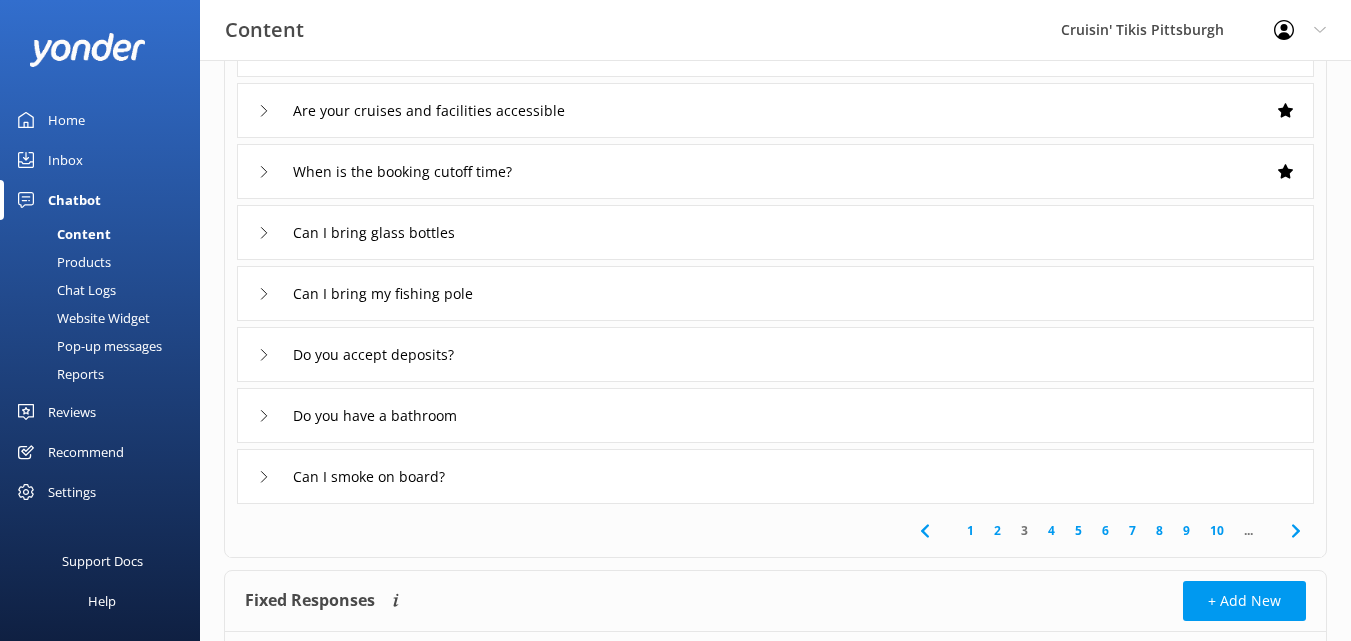click on "4" at bounding box center (1051, 530) 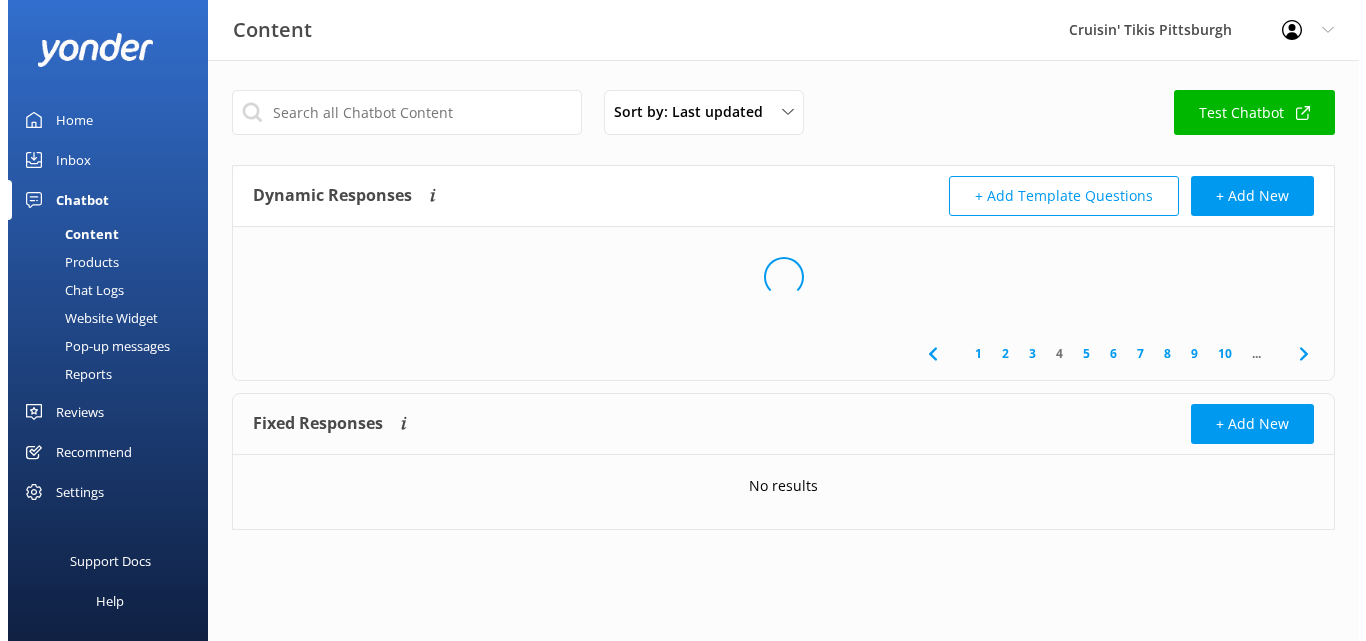 scroll, scrollTop: 0, scrollLeft: 0, axis: both 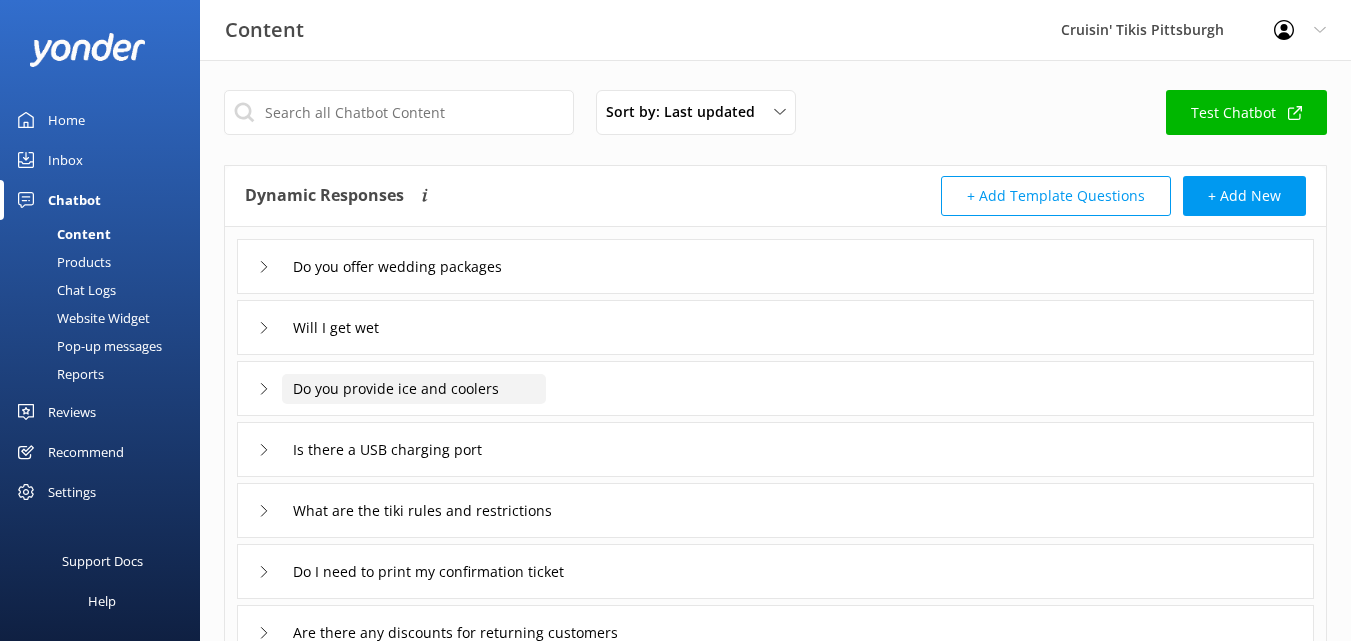 click on "Do you provide ice and coolers" at bounding box center [410, 267] 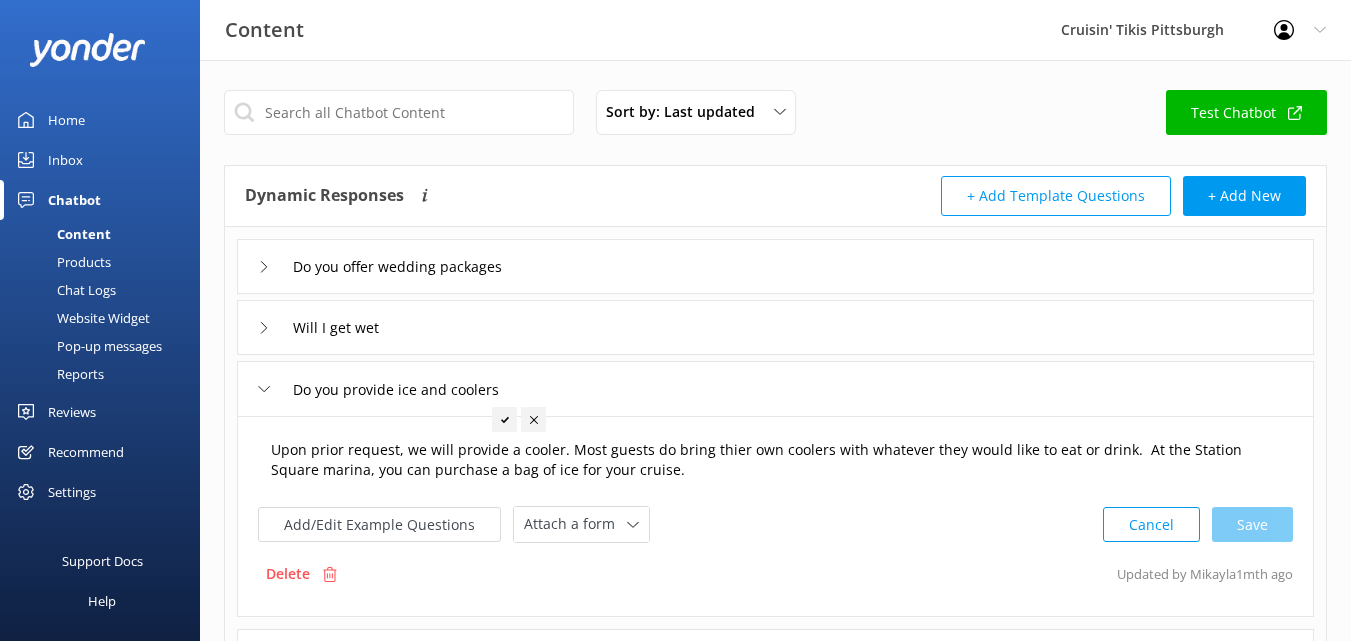 click on "Upon prior request, we will provide a cooler. Most guests do bring thier own coolers with whatever they would like to eat or drink.  At the Station Square marina, you can purchase a bag of ice for your cruise." at bounding box center [775, 460] 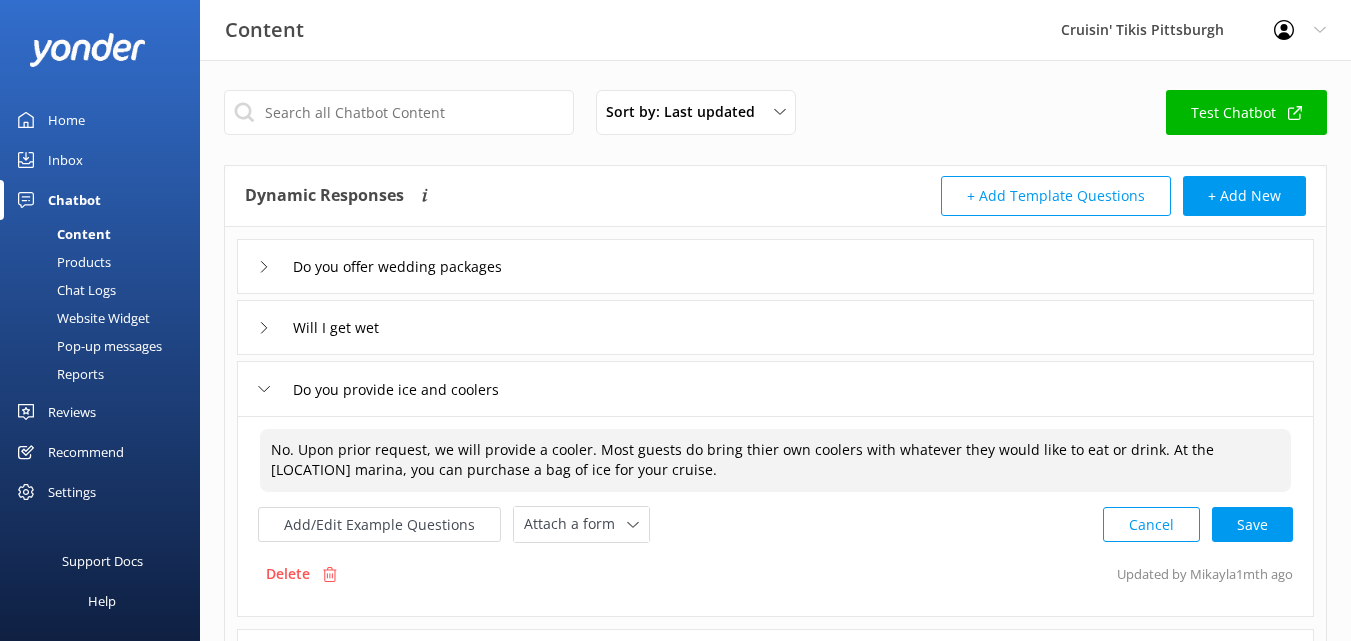 click on "No. Upon prior request, we will provide a cooler. Most guests do bring thier own coolers with whatever they would like to eat or drink. At the [LOCATION] marina, you can purchase a bag of ice for your cruise." at bounding box center (775, 460) 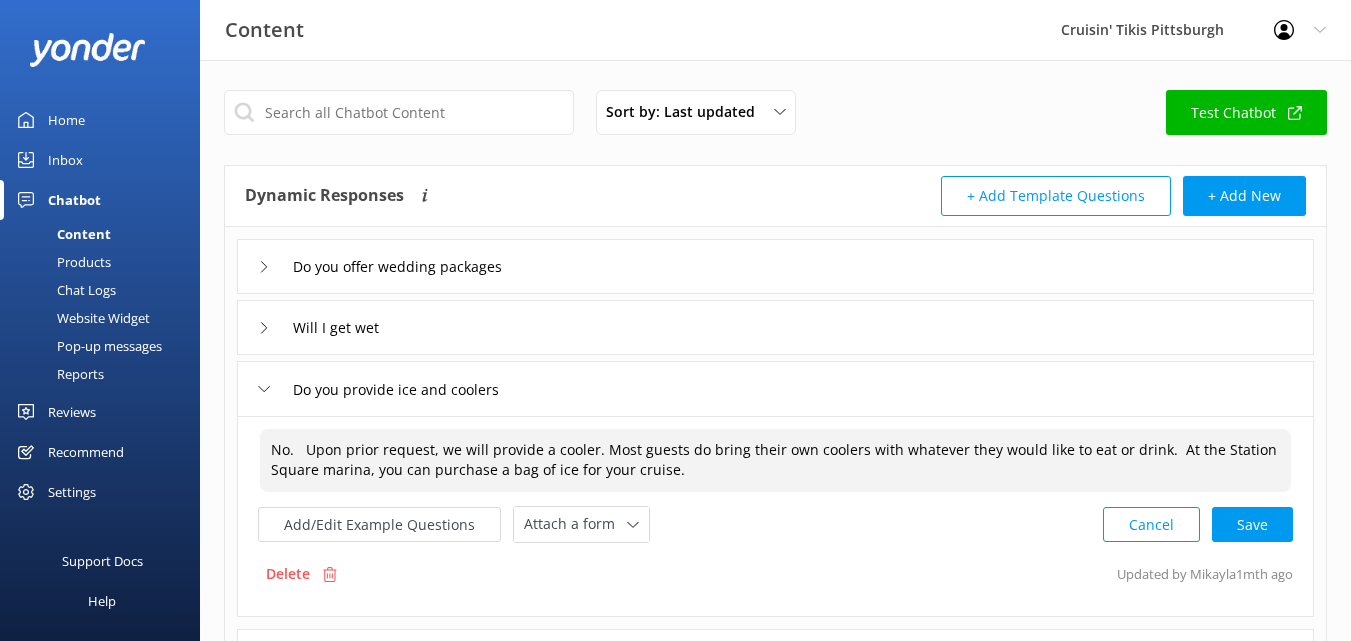 type on "No.   Upon prior request, we will provide a cooler. Most guests do bring their own coolers with whatever they would like to eat or drink.  At the Station Square marina, you can purchase a bag of ice for your cruise." 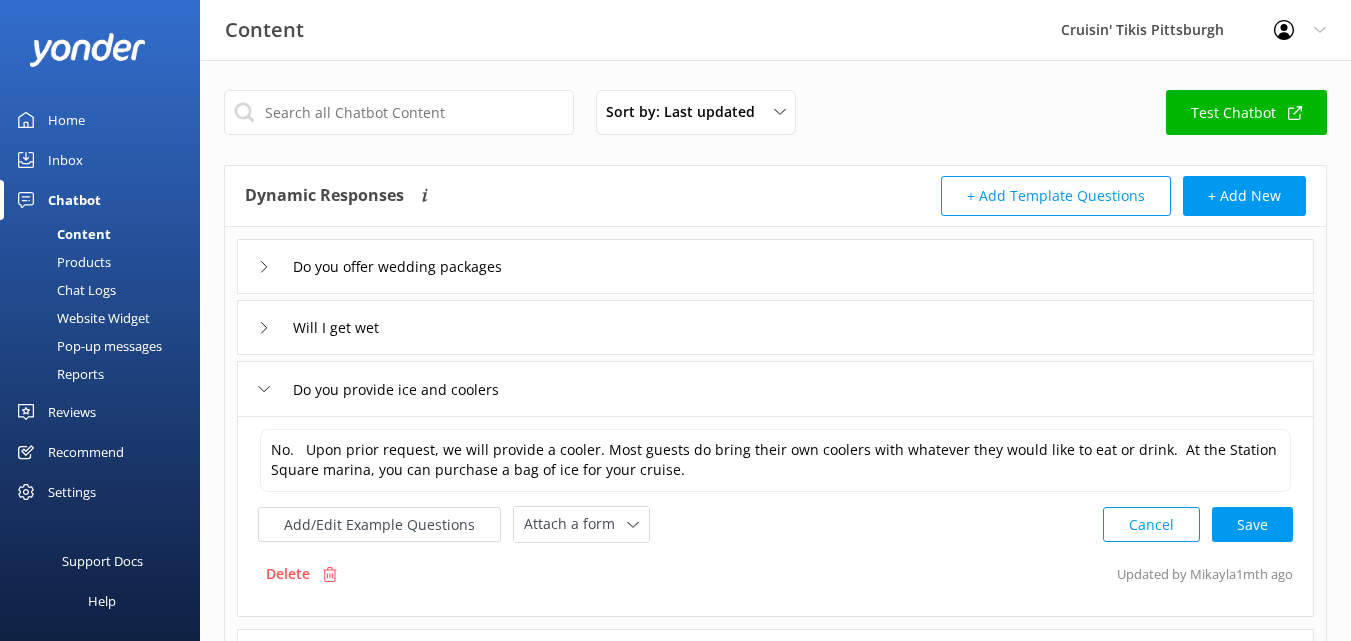 type 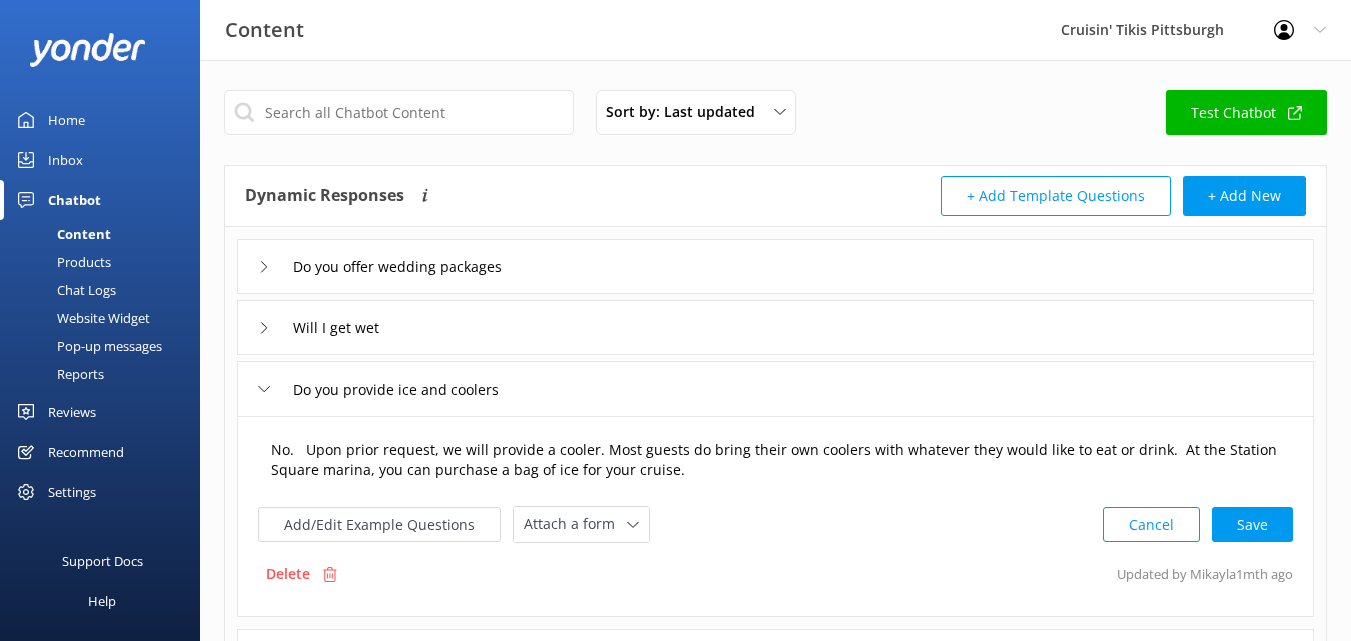 click on "No.   Upon prior request, we will provide a cooler. Most guests do bring their own coolers with whatever they would like to eat or drink.  At the Station Square marina, you can purchase a bag of ice for your cruise." at bounding box center [775, 460] 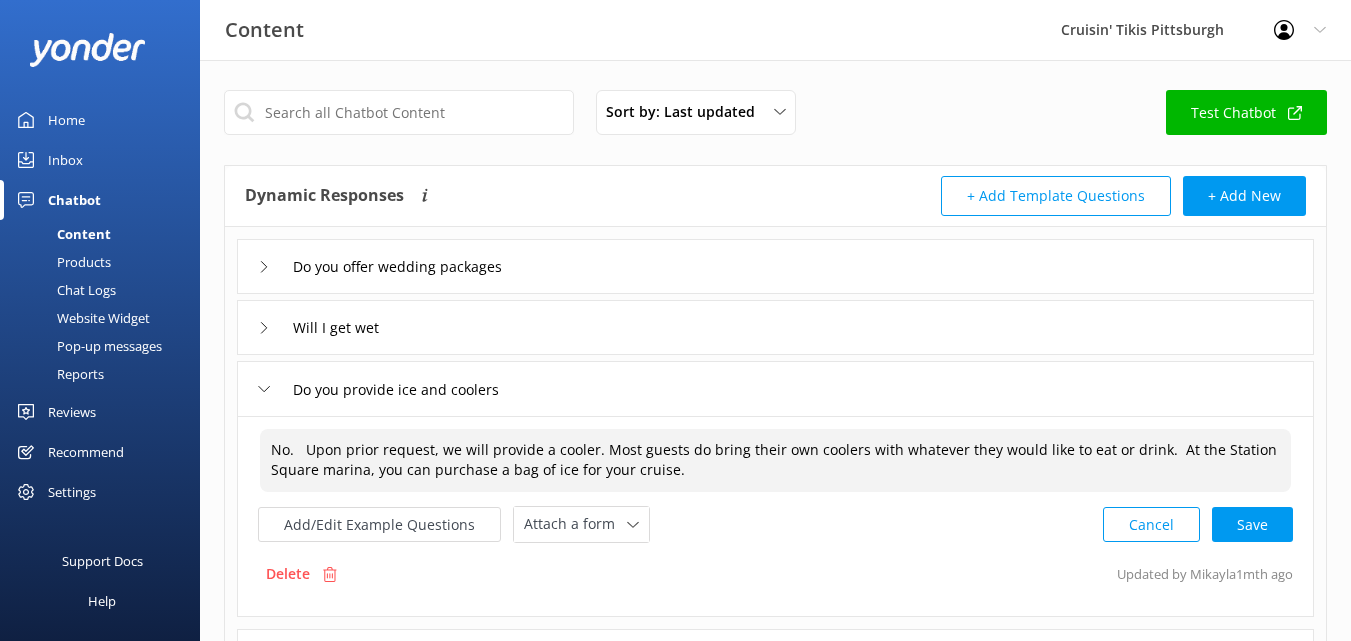 click on "No.   Upon prior request, we will provide a cooler. Most guests do bring their own coolers with whatever they would like to eat or drink.  At the Station Square marina, you can purchase a bag of ice for your cruise." at bounding box center [775, 460] 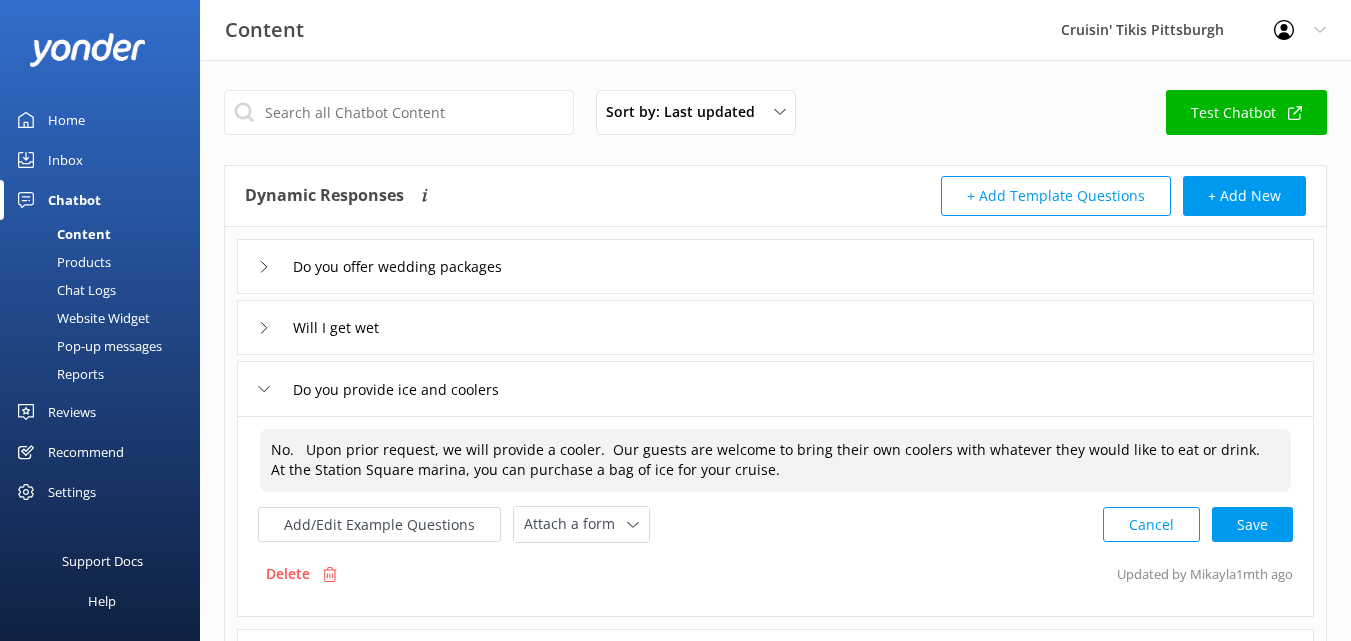 click on "No.   Upon prior request, we will provide a cooler.  Our guests are welcome to bring their own coolers with whatever they would like to eat or drink.  At the Station Square marina, you can purchase a bag of ice for your cruise." at bounding box center (775, 460) 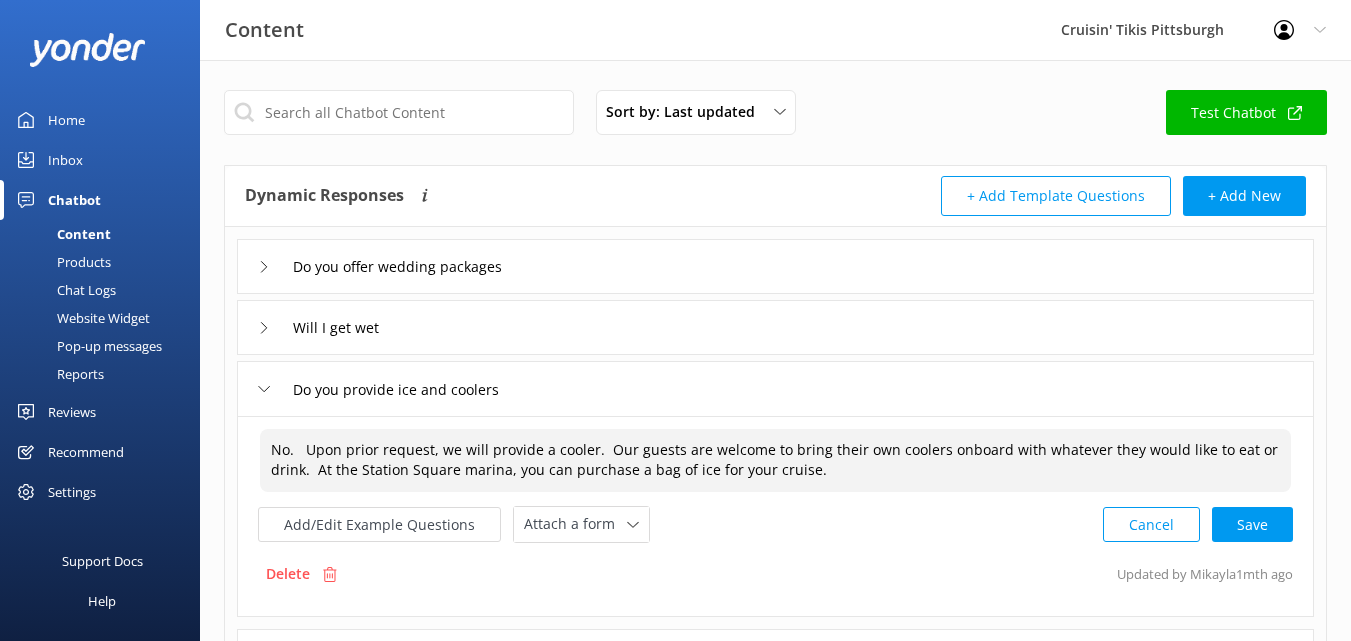 click on "No.   Upon prior request, we will provide a cooler.  Our guests are welcome to bring their own coolers onboard with whatever they would like to eat or drink.  At the Station Square marina, you can purchase a bag of ice for your cruise." at bounding box center [775, 460] 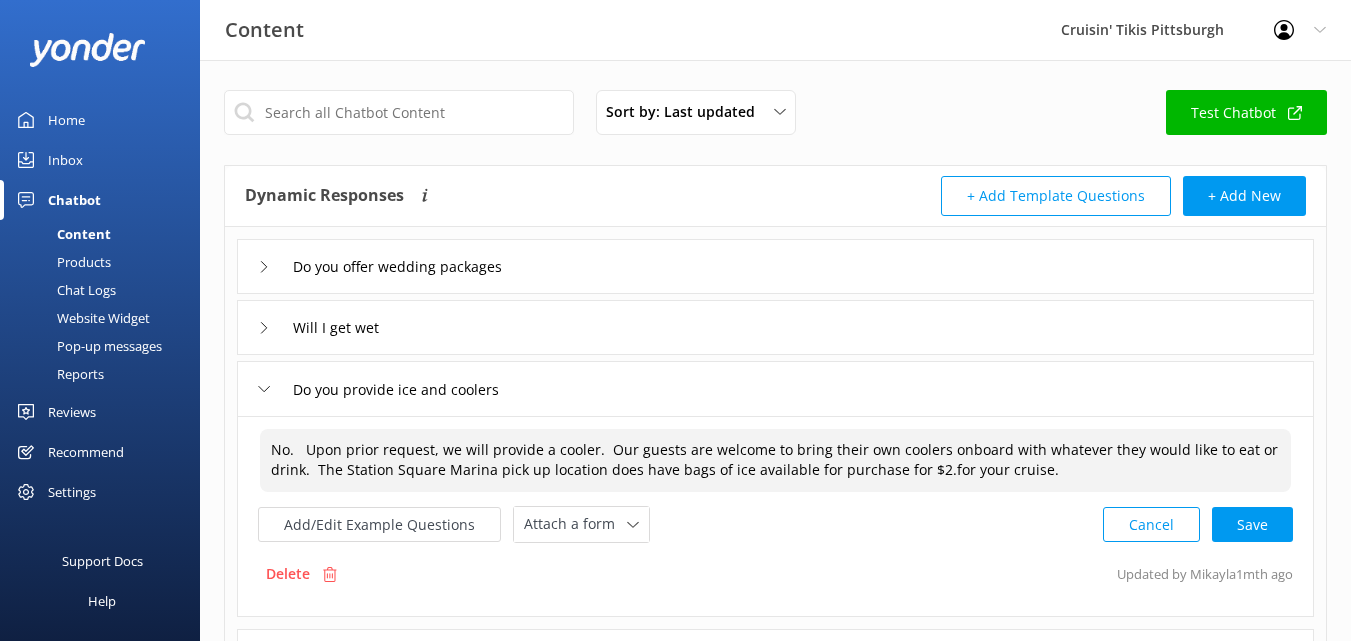 click on "No.   Upon prior request, we will provide a cooler.  Our guests are welcome to bring their own coolers onboard with whatever they would like to eat or drink.  The Station Square Marina pick up location does have bags of ice available for purchase for $2.for your cruise." at bounding box center (775, 460) 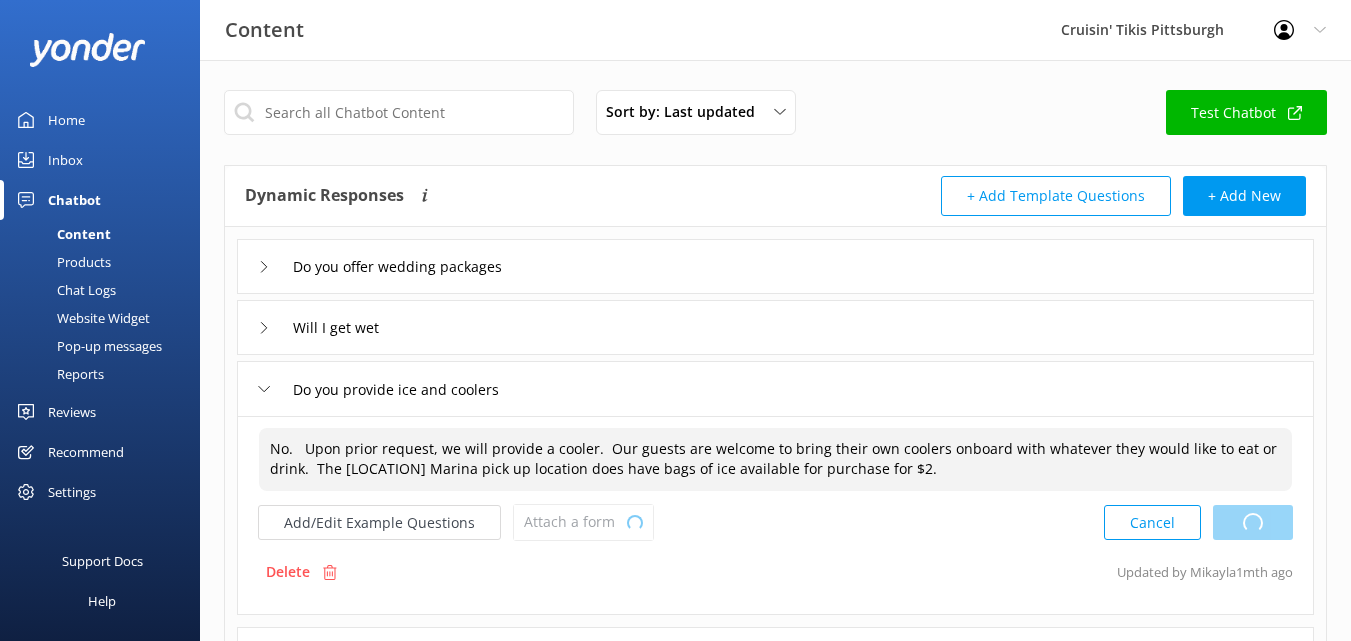 click on "Cancel Loading.." at bounding box center [1198, 522] 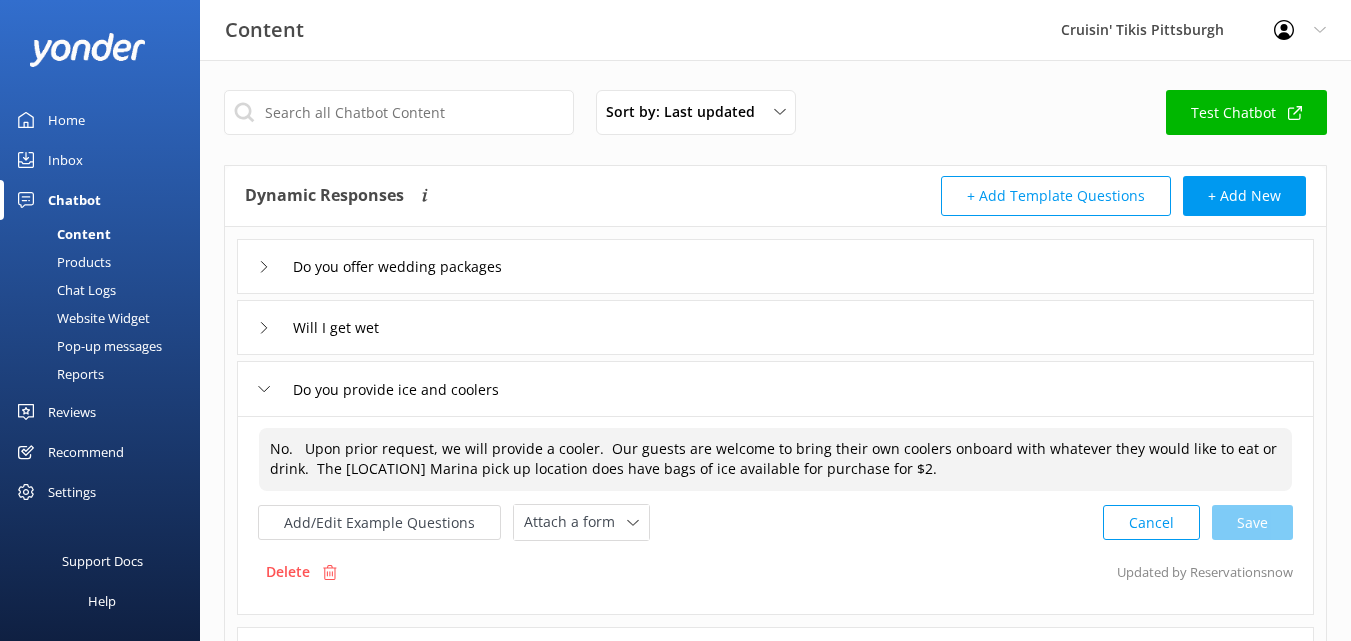type on "No.   Upon prior request, we will provide a cooler.  Our guests are welcome to bring their own coolers onboard with whatever they would like to eat or drink.  The [LOCATION] Marina pick up location does have bags of ice available for purchase for $2." 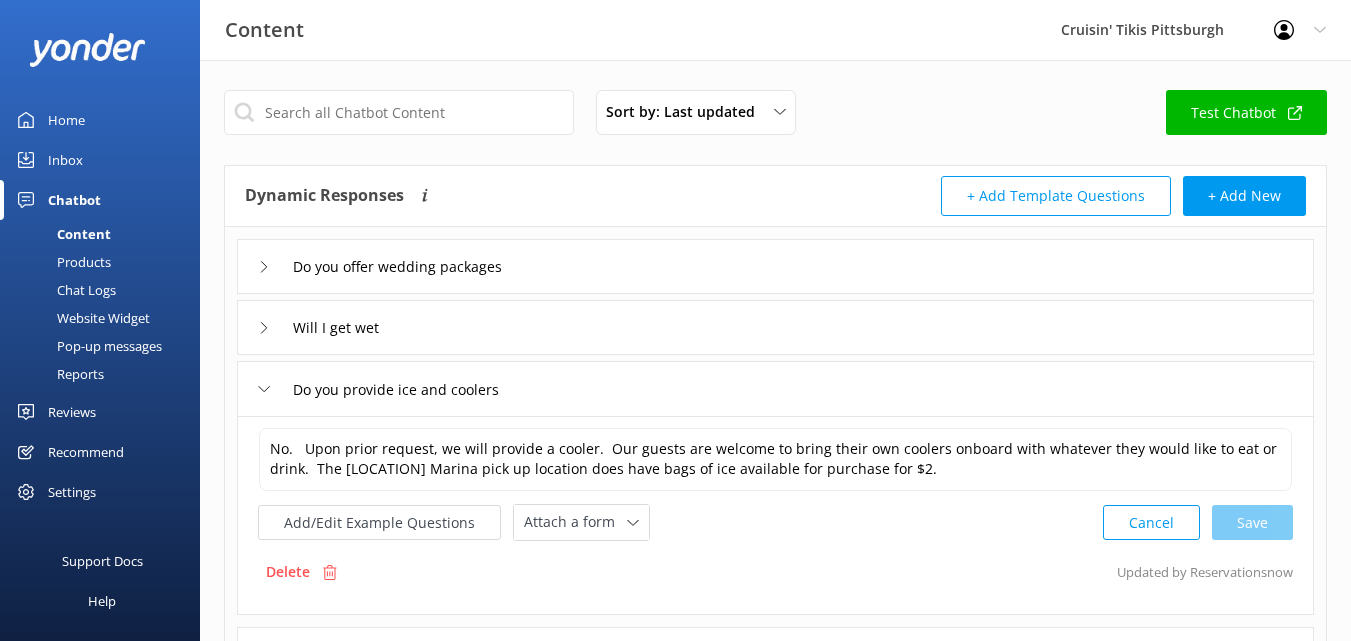 click on "Inbox" at bounding box center (65, 160) 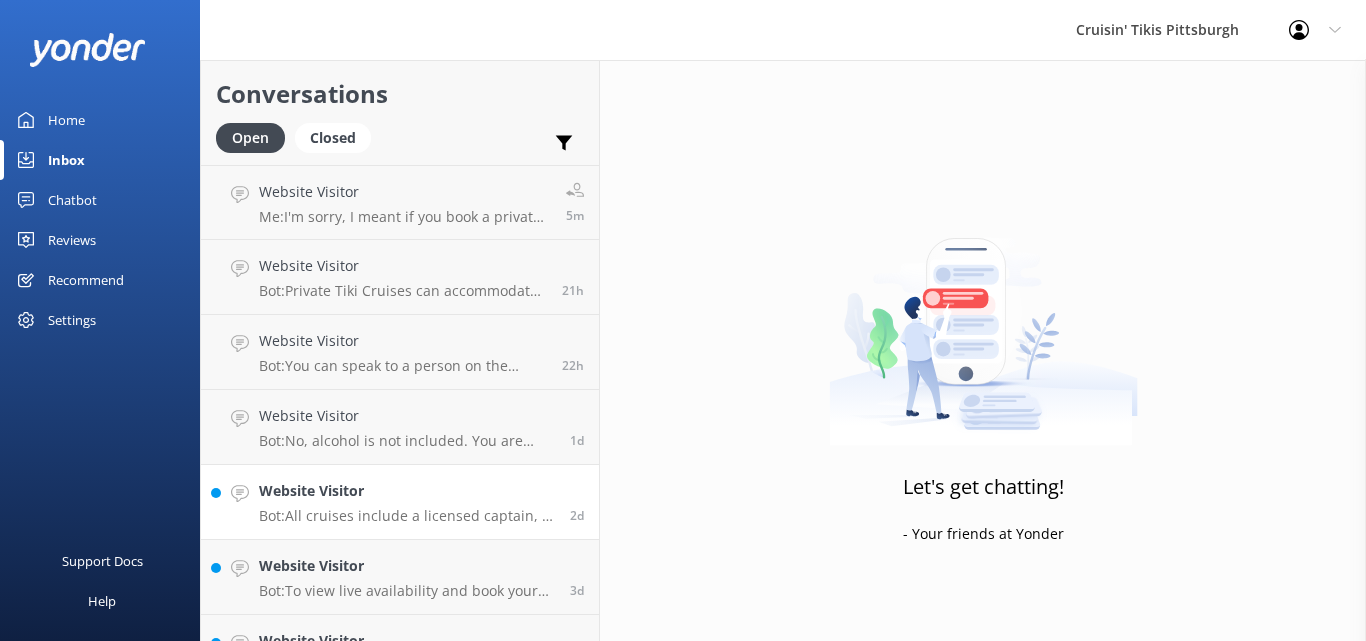 click on "Website Visitor Bot:  All cruises include a licensed captain, a 4 speaker Bluetooth sound system, plastic cups, shot glasses, paper plates, utensils, bottle openers, cork screws, and all required safety gear such as life jackets, first aid kits, fire extinguishers, and air horns. Plus, we provide the fun!" at bounding box center [407, 502] 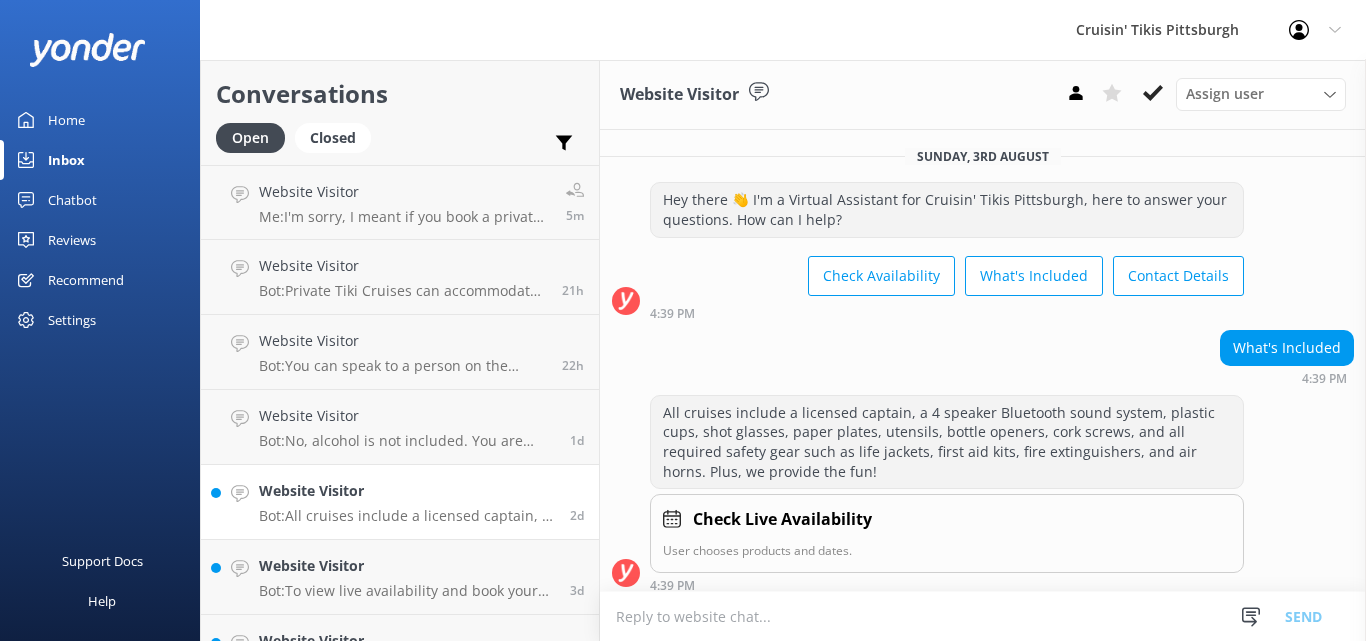 scroll, scrollTop: 11, scrollLeft: 0, axis: vertical 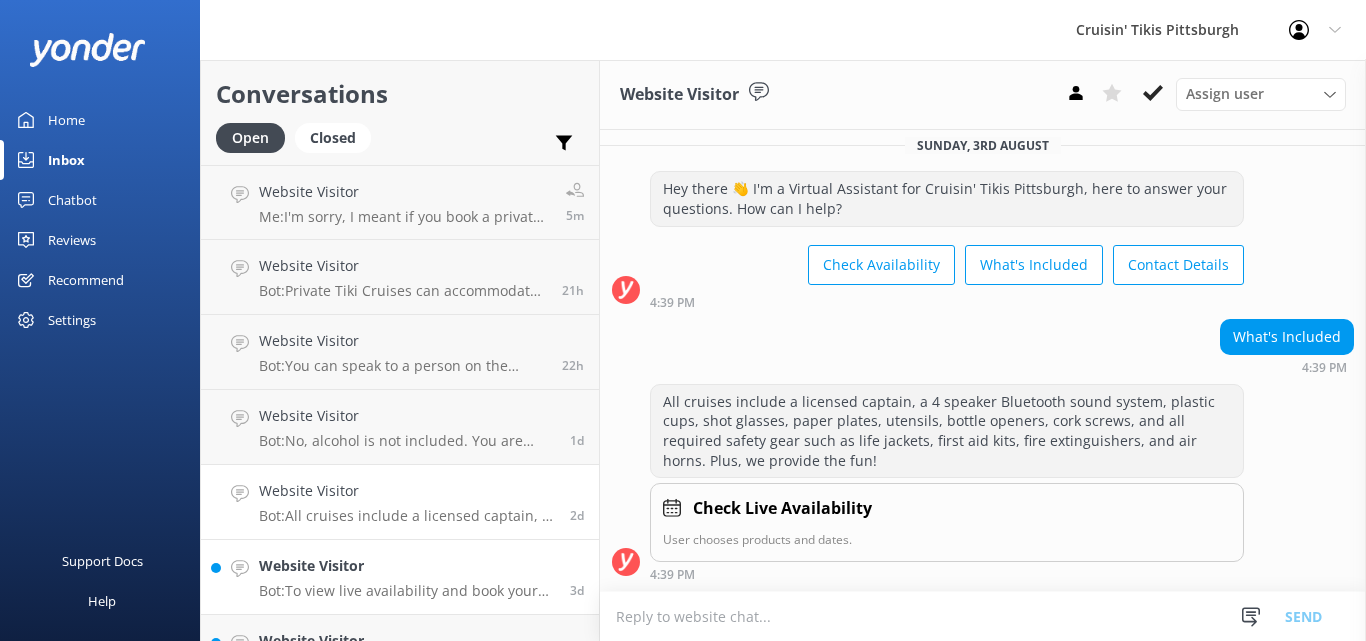click on "Website Visitor" at bounding box center (407, 566) 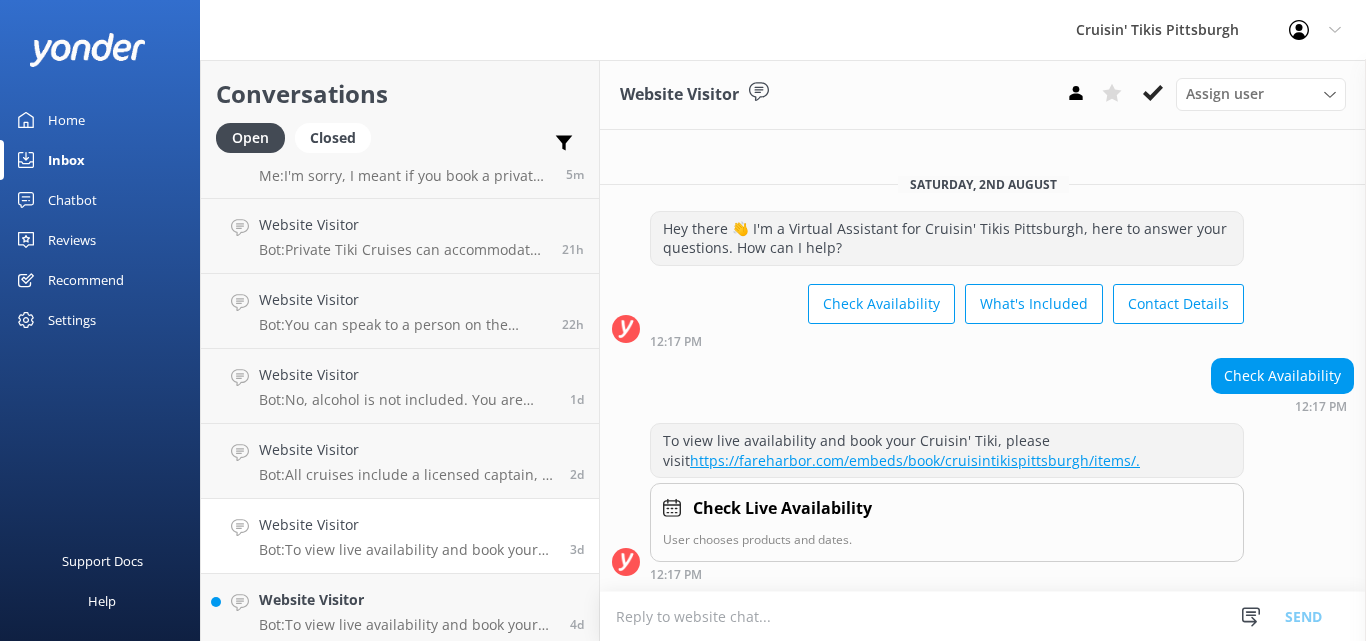 scroll, scrollTop: 49, scrollLeft: 0, axis: vertical 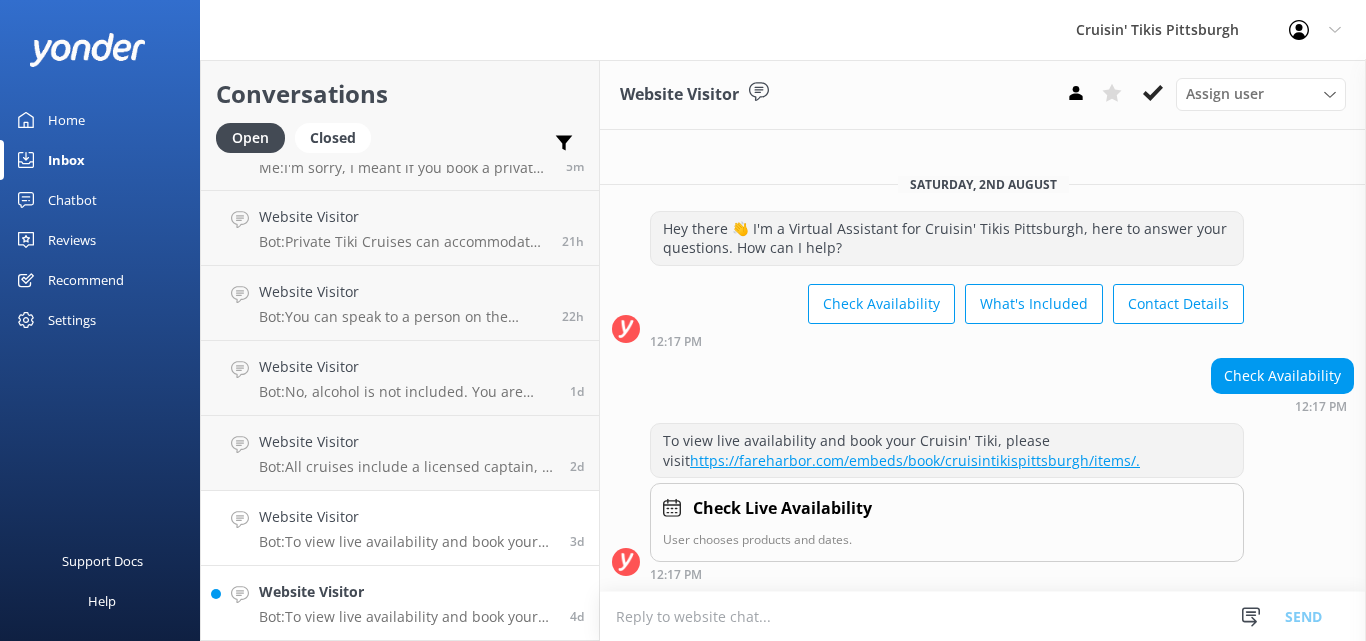 click on "Website Visitor" at bounding box center [407, 592] 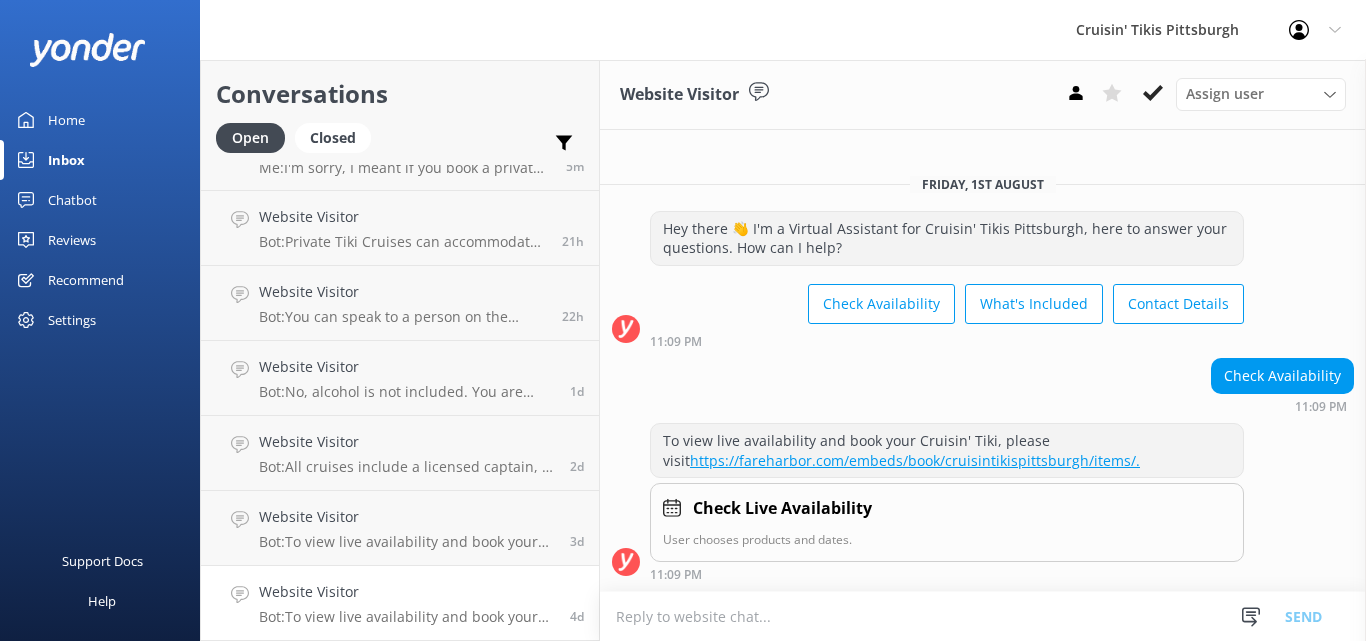 click on "Check Live Availability" at bounding box center (782, 509) 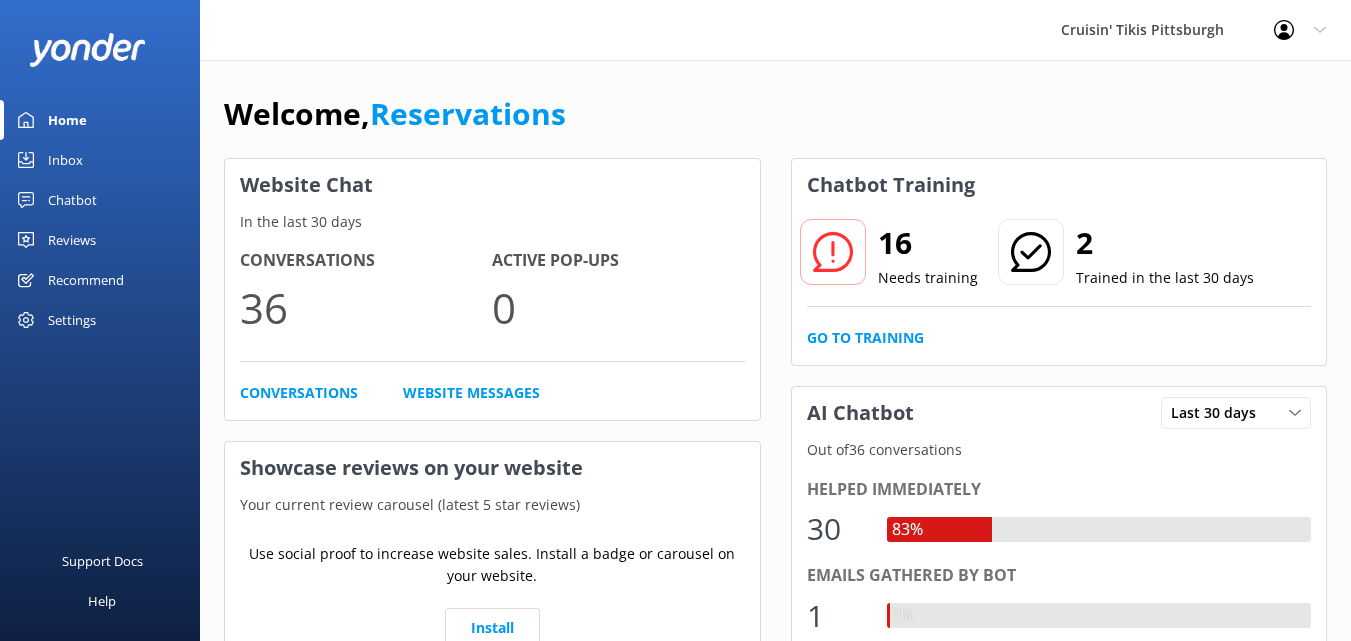 scroll, scrollTop: 0, scrollLeft: 0, axis: both 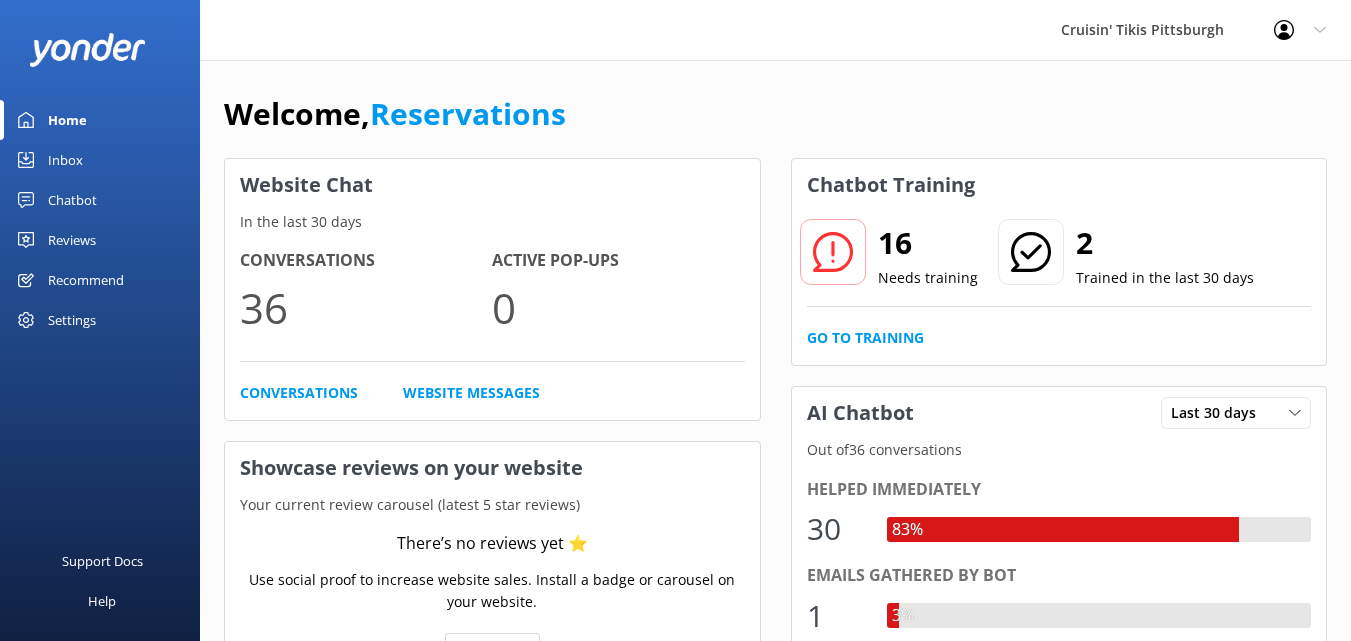 click on "Home" at bounding box center (67, 120) 